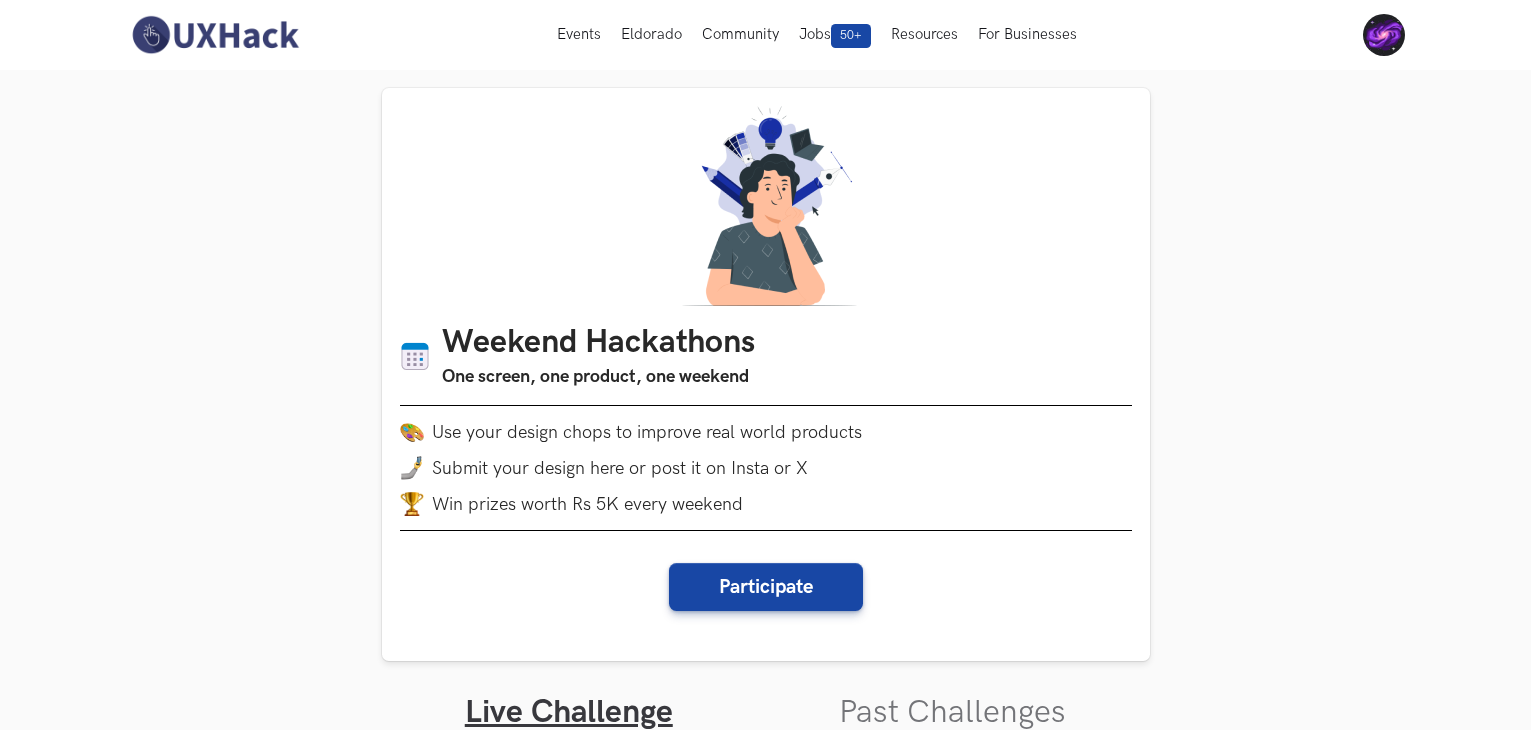scroll, scrollTop: 195, scrollLeft: 0, axis: vertical 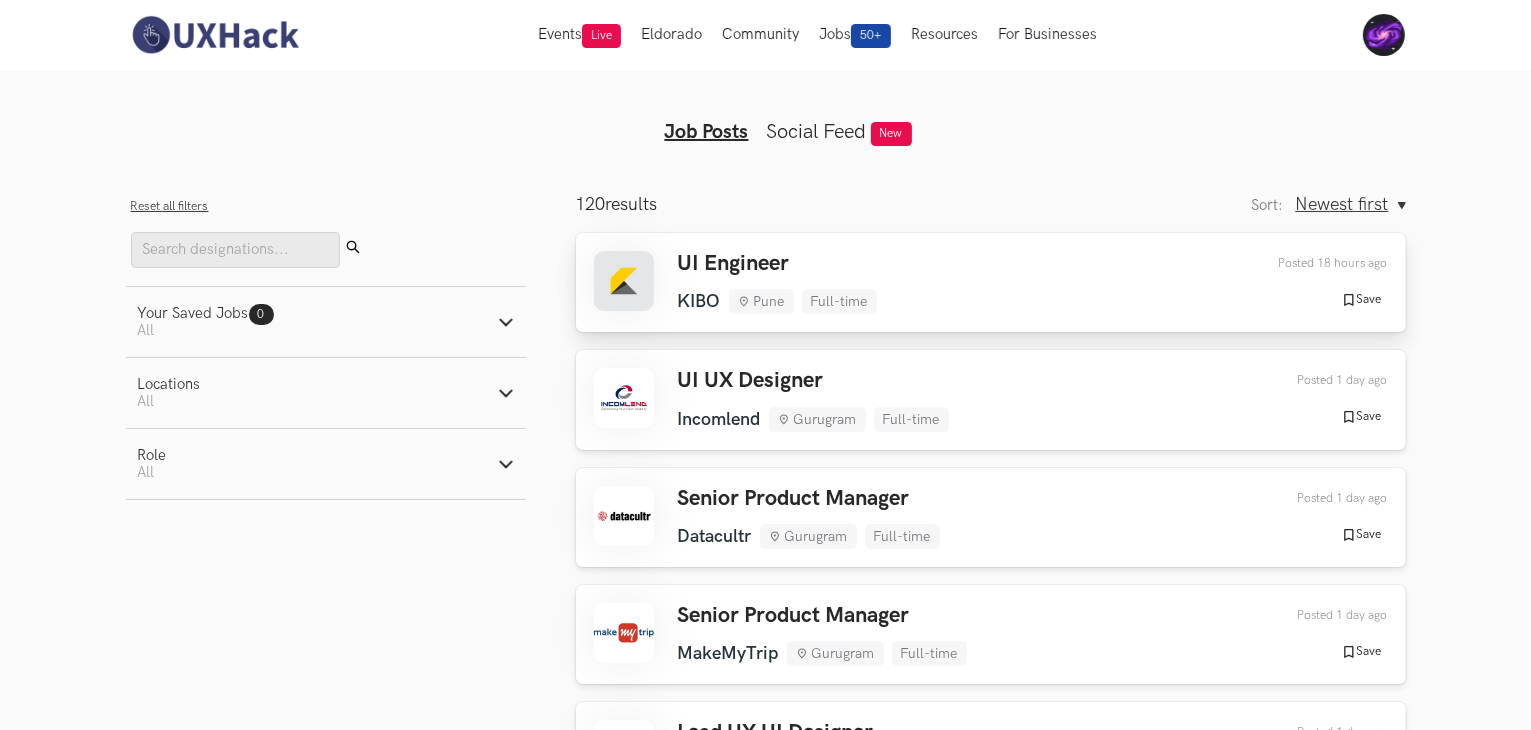 click on "UI Engineer" at bounding box center [777, 264] 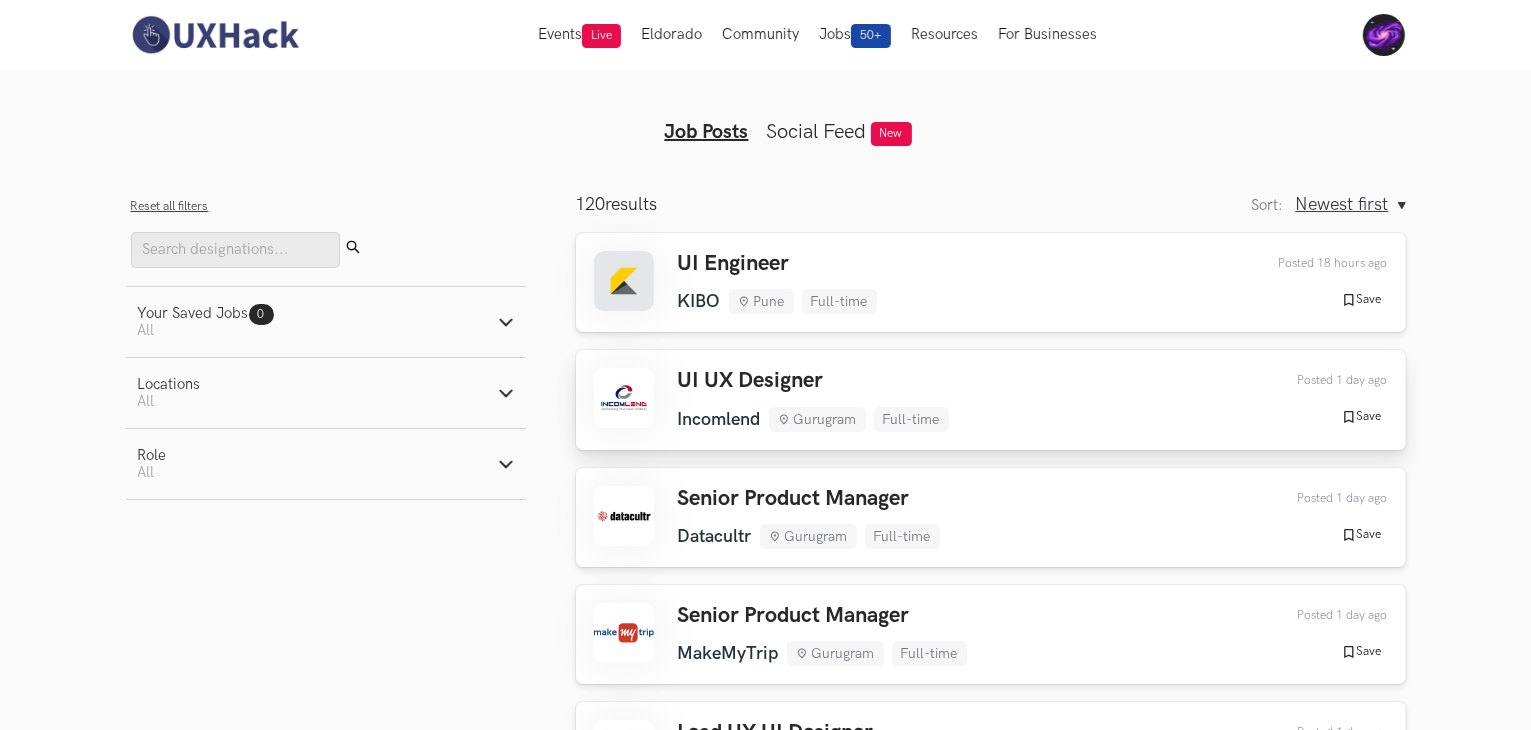click on "UI UX Designer" at bounding box center (813, 381) 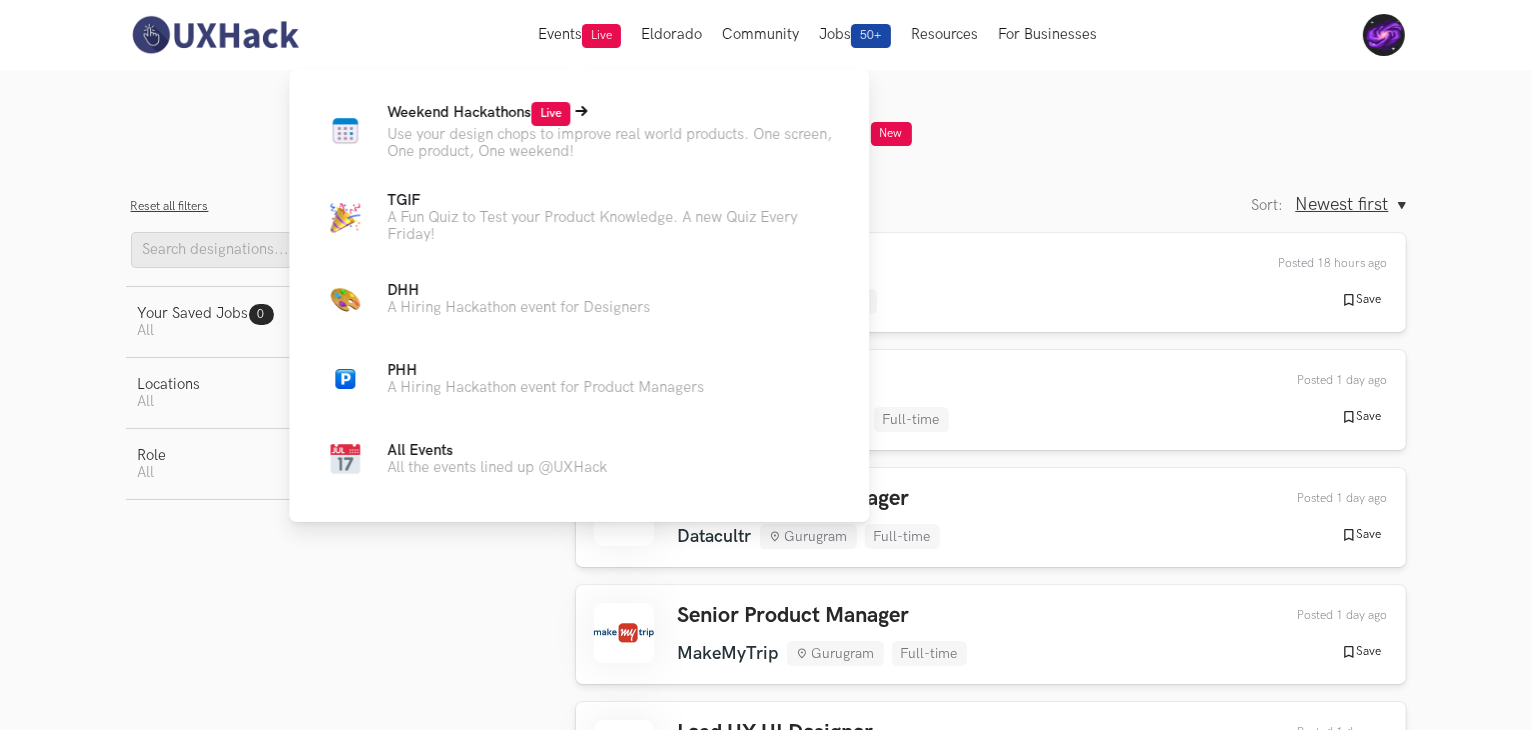 click on "Live" at bounding box center [550, 114] 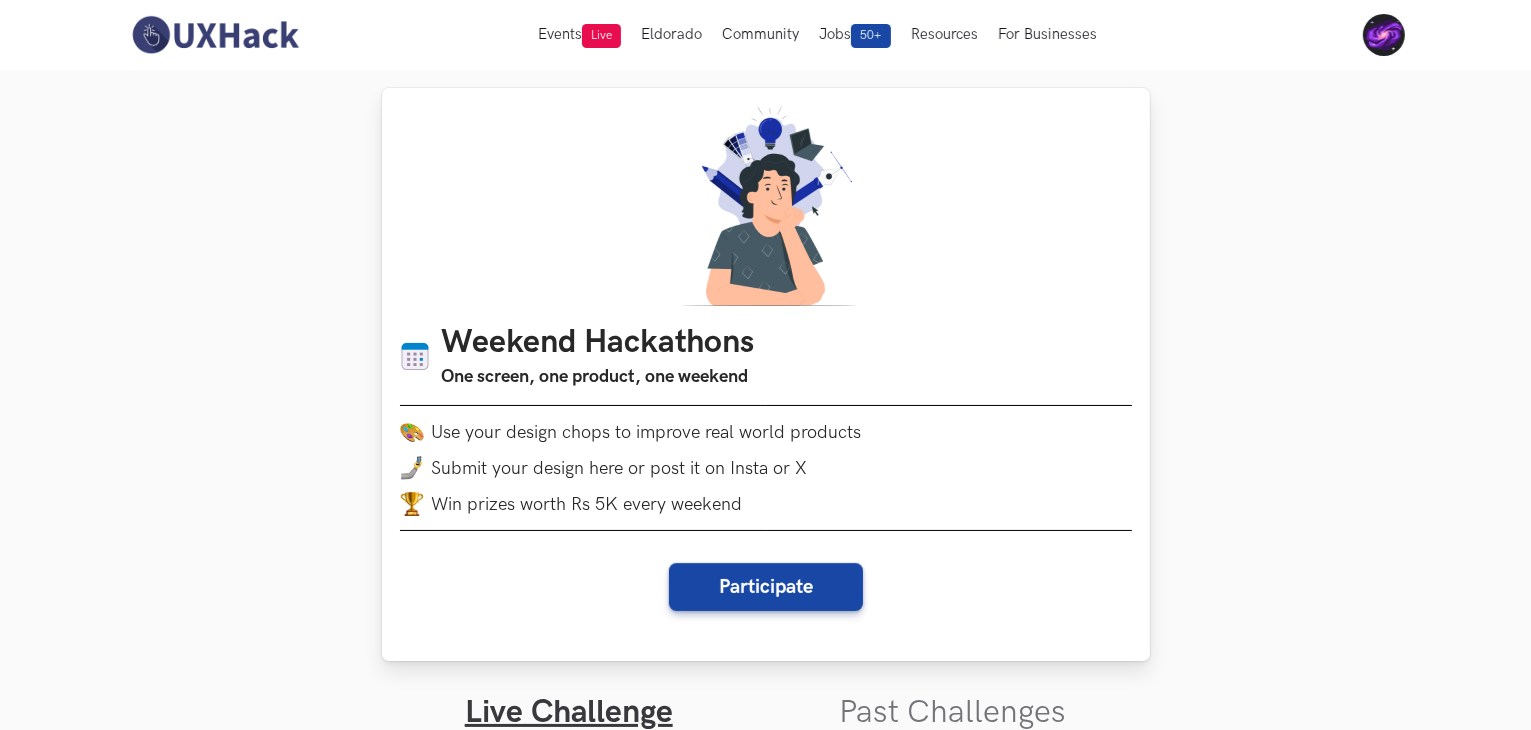 scroll, scrollTop: 512, scrollLeft: 0, axis: vertical 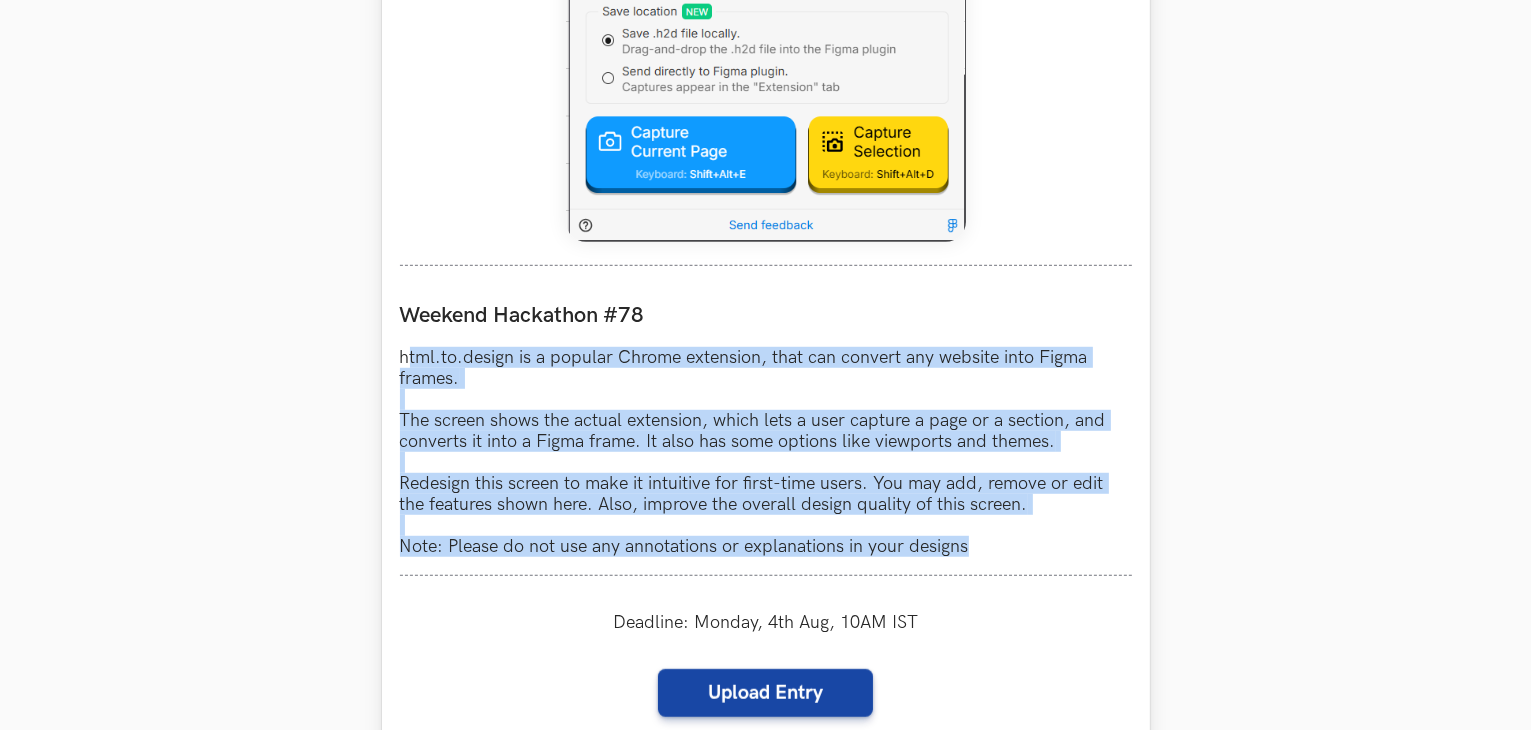 drag, startPoint x: 406, startPoint y: 353, endPoint x: 1086, endPoint y: 540, distance: 705.24396 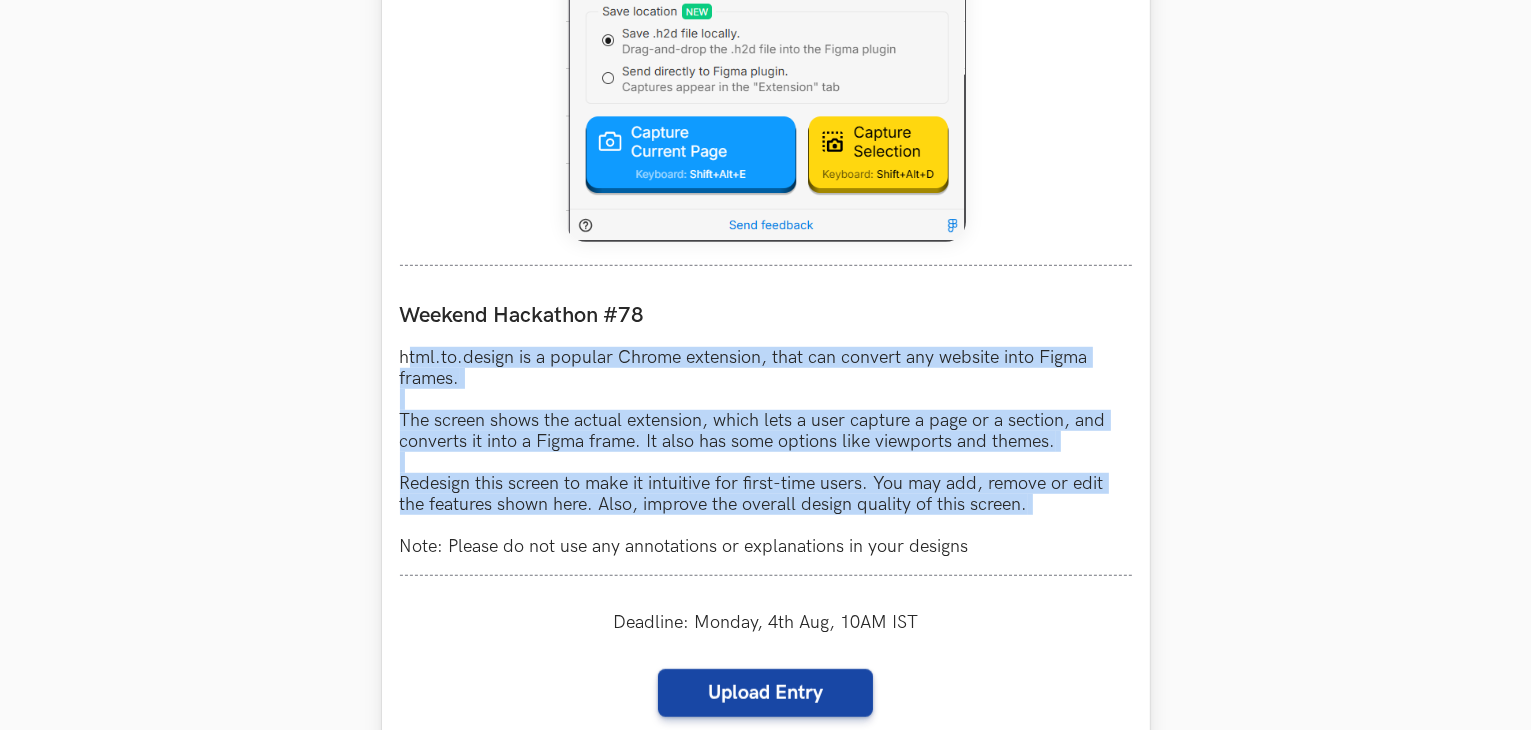 copy on "tml.to.design is a popular Chrome extension, that can convert any website into Figma frames. The screen shows the actual extension, which lets a user capture a page or a section, and converts it into a Figma frame. It also has some options like viewports and themes. Redesign this screen to make it intuitive for first-time users. You may add, remove or edit the features shown here. Also, improve the overall design quality of this screen." 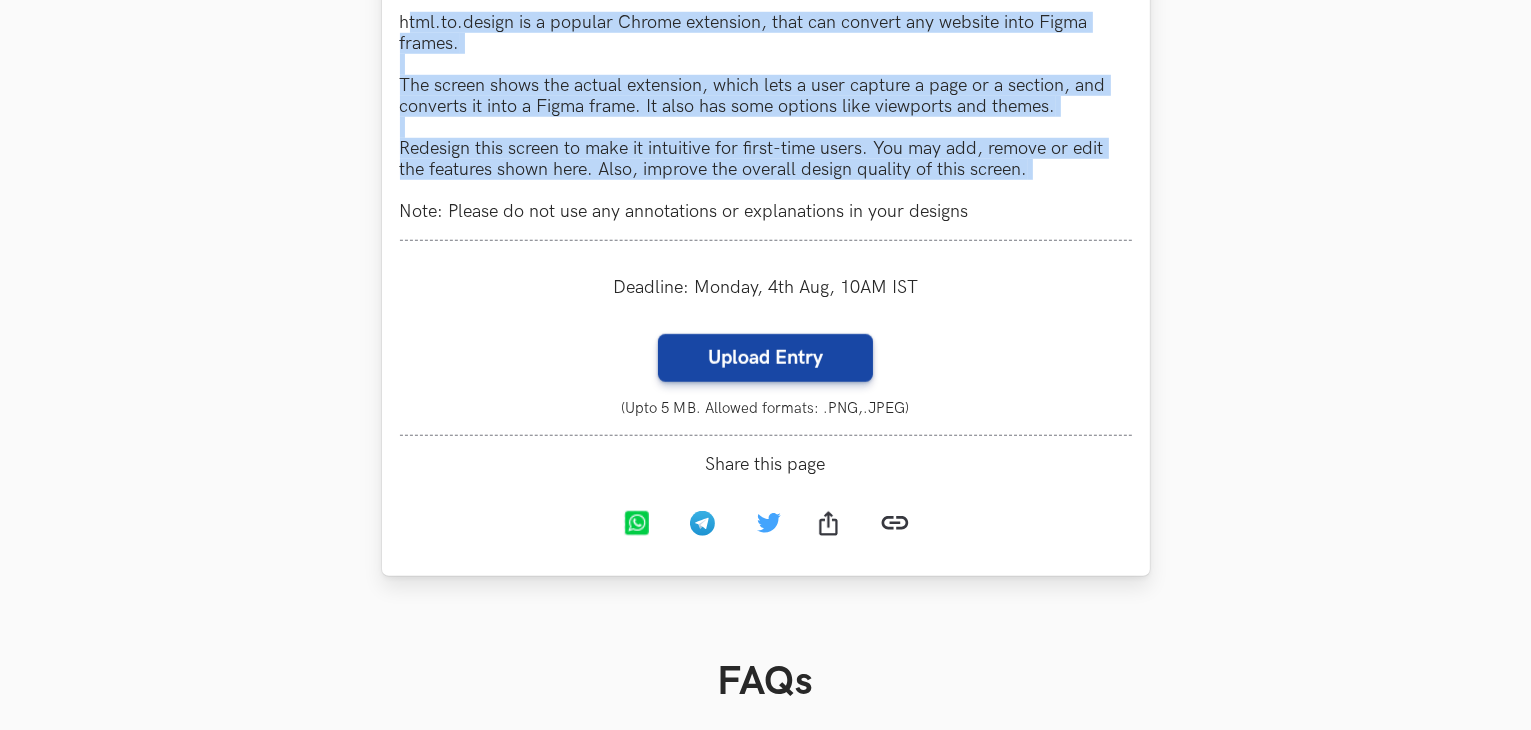 scroll, scrollTop: 1580, scrollLeft: 0, axis: vertical 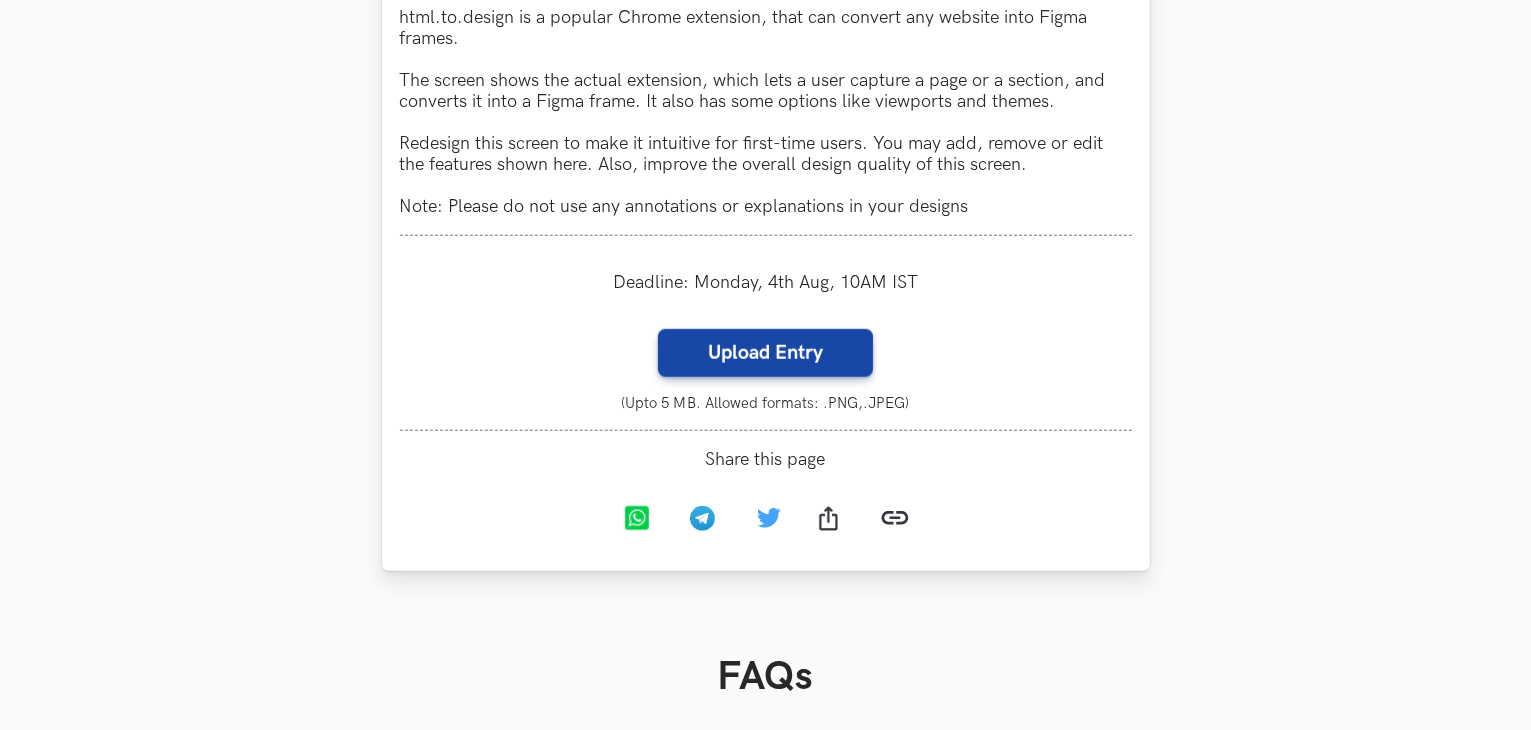 click on "Upload Entry (Upto 5 MB. Allowed formats: .PNG,.JPEG)   Cancel   {n} selected %file%files%" at bounding box center (766, 370) 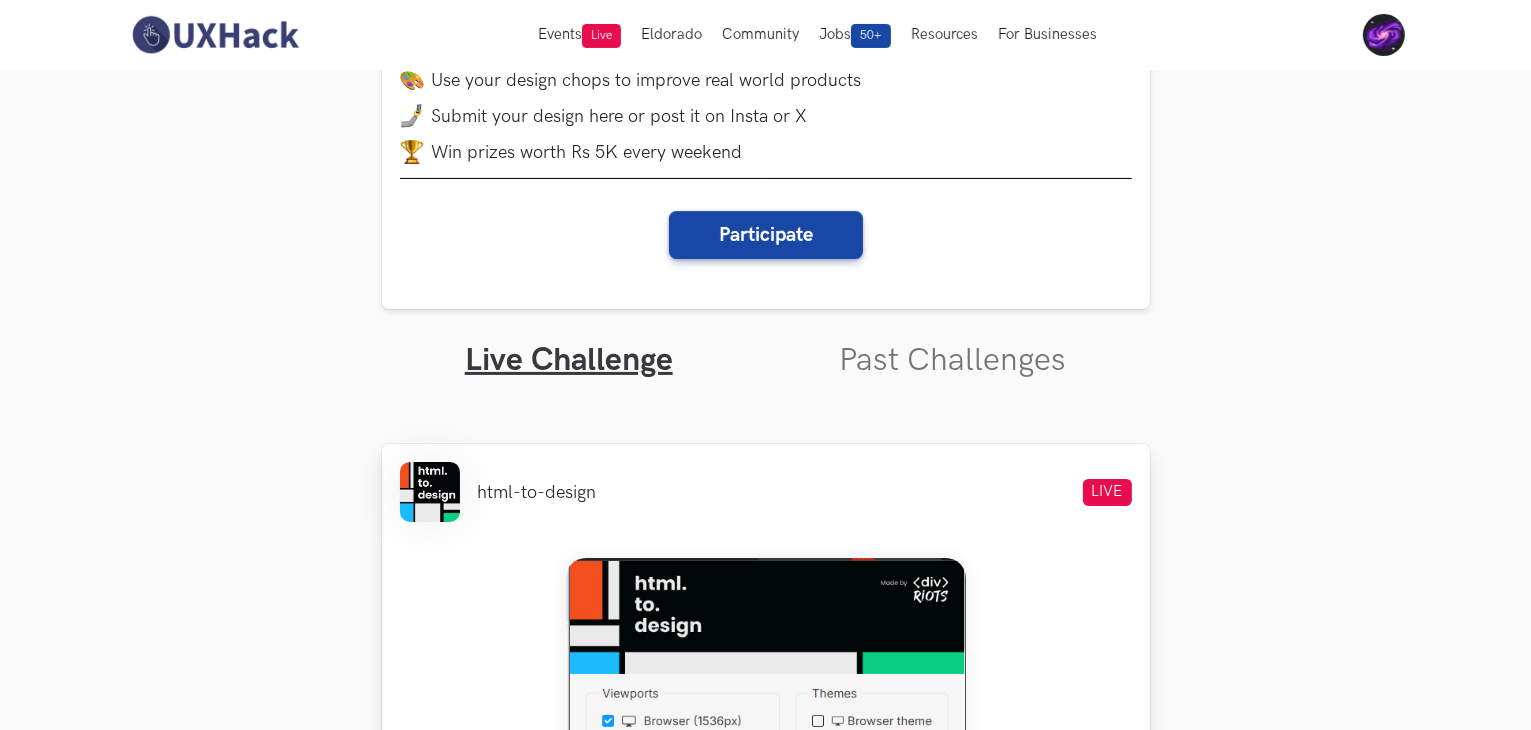scroll, scrollTop: 348, scrollLeft: 0, axis: vertical 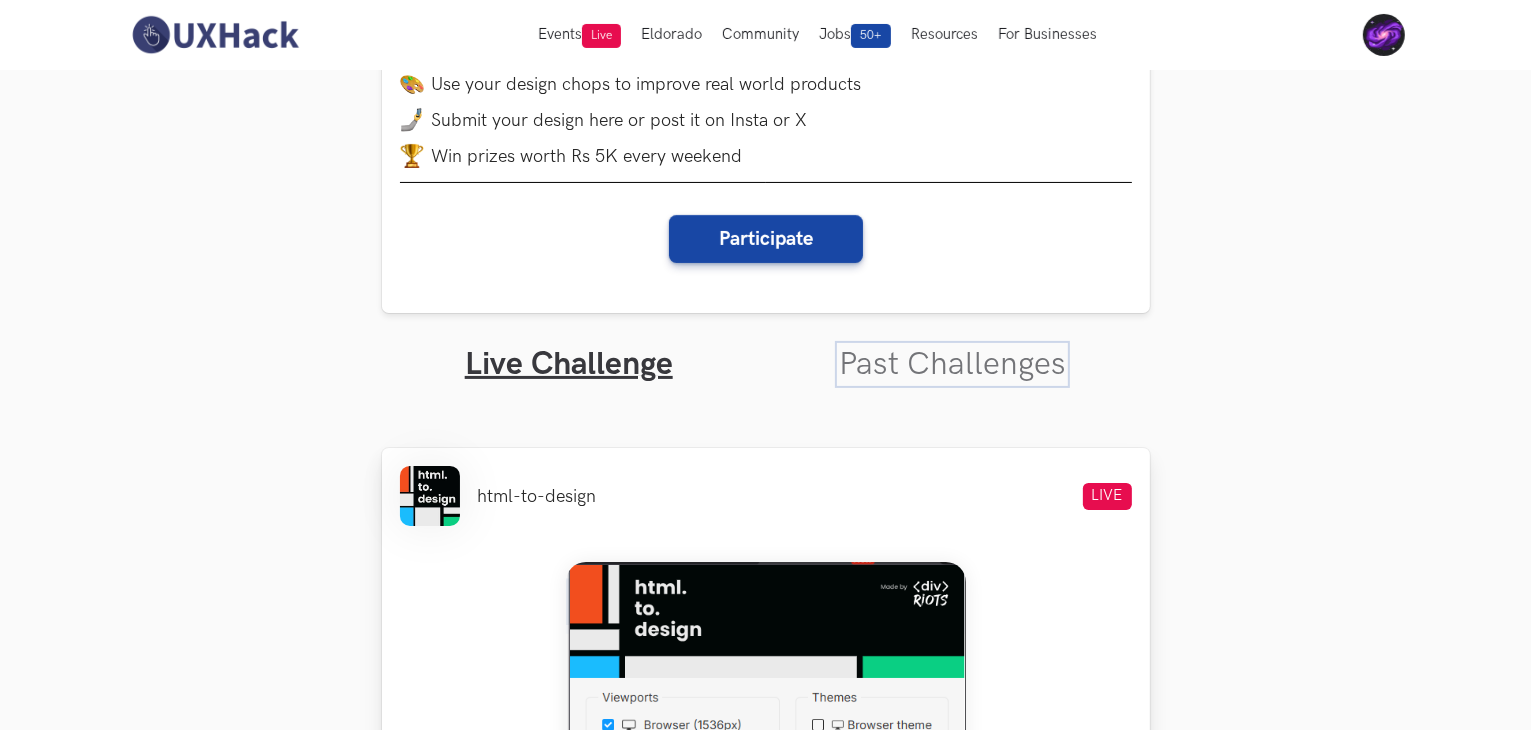 click on "Past Challenges" at bounding box center (952, 364) 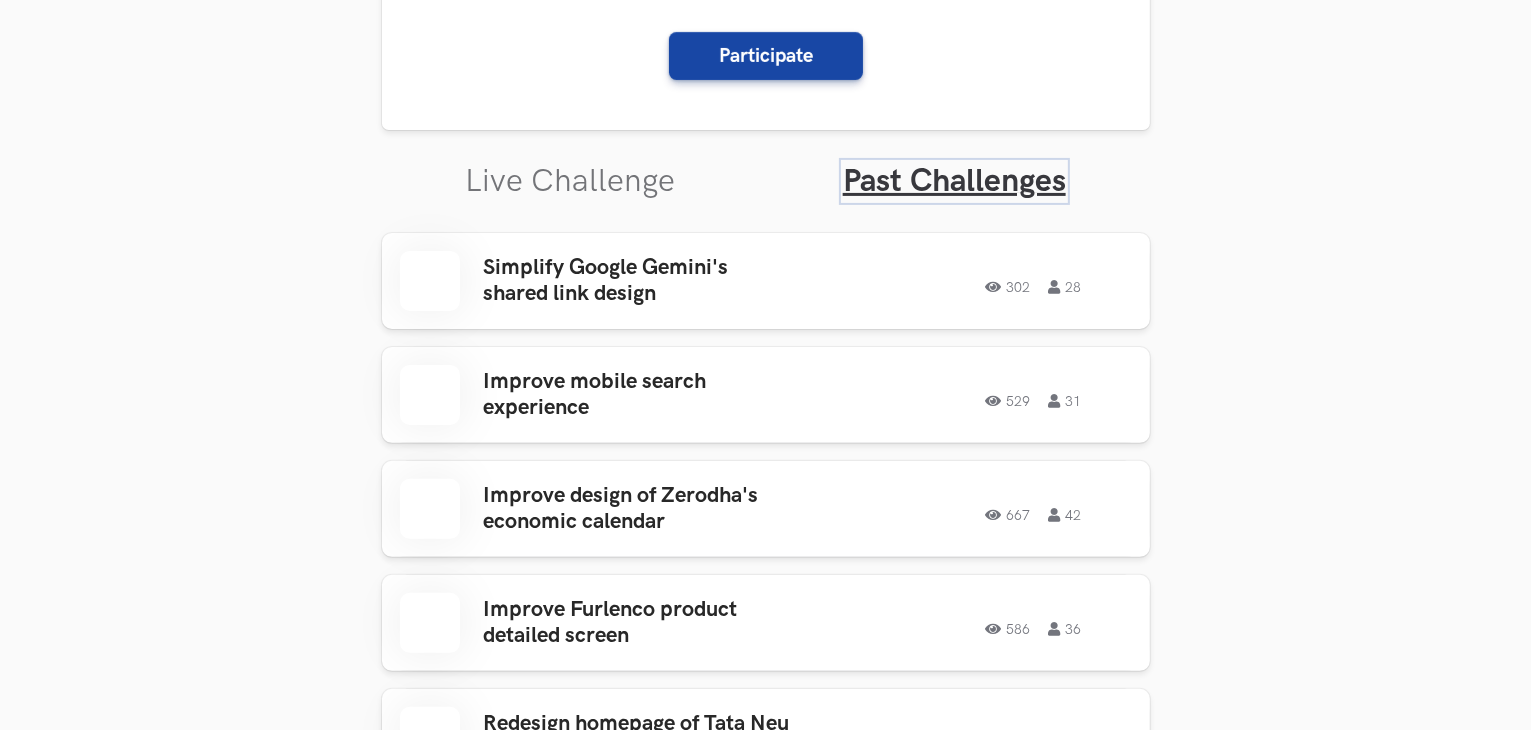 scroll, scrollTop: 576, scrollLeft: 0, axis: vertical 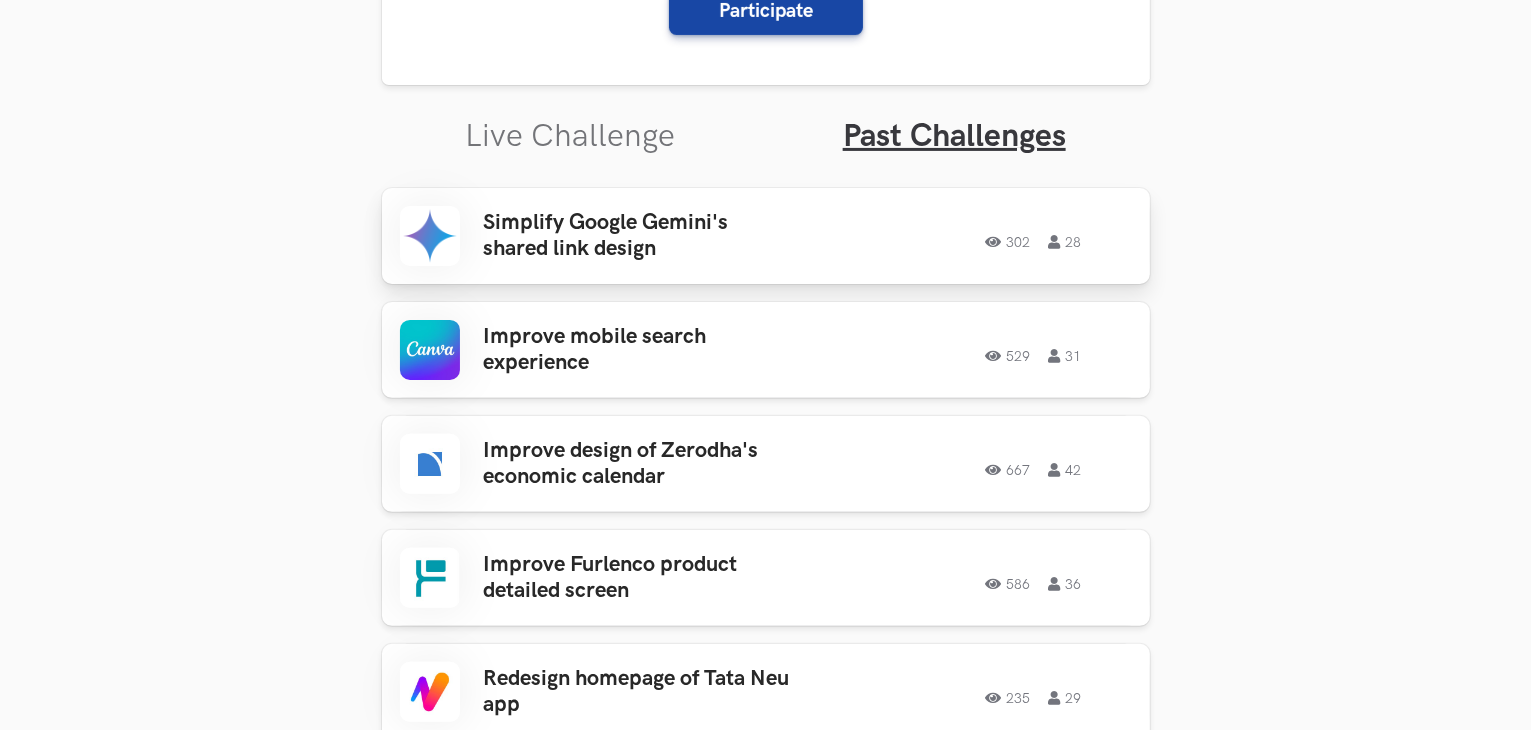 click on "Simplify Google Gemini's shared link design  302  28  302  28" at bounding box center [766, 236] 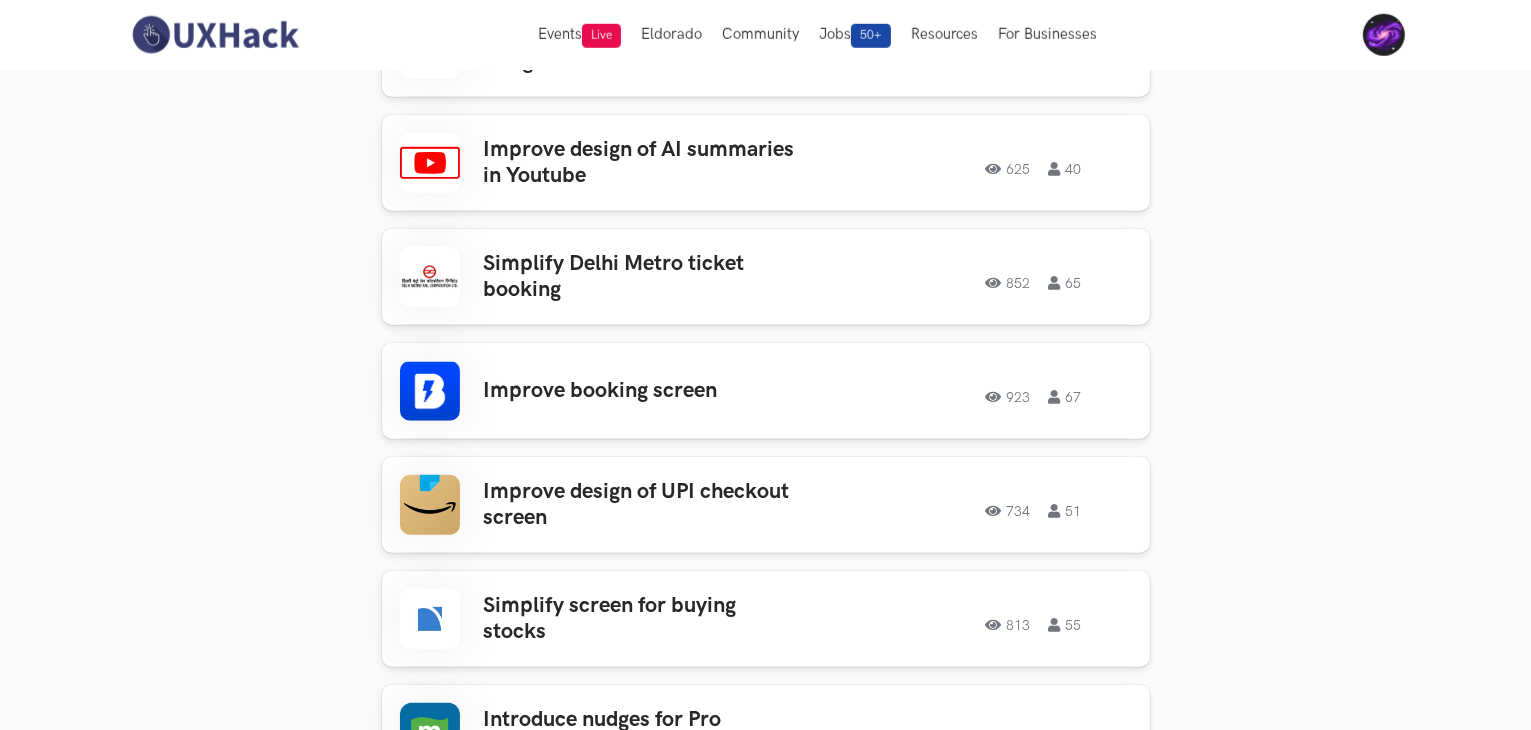 scroll, scrollTop: 1674, scrollLeft: 0, axis: vertical 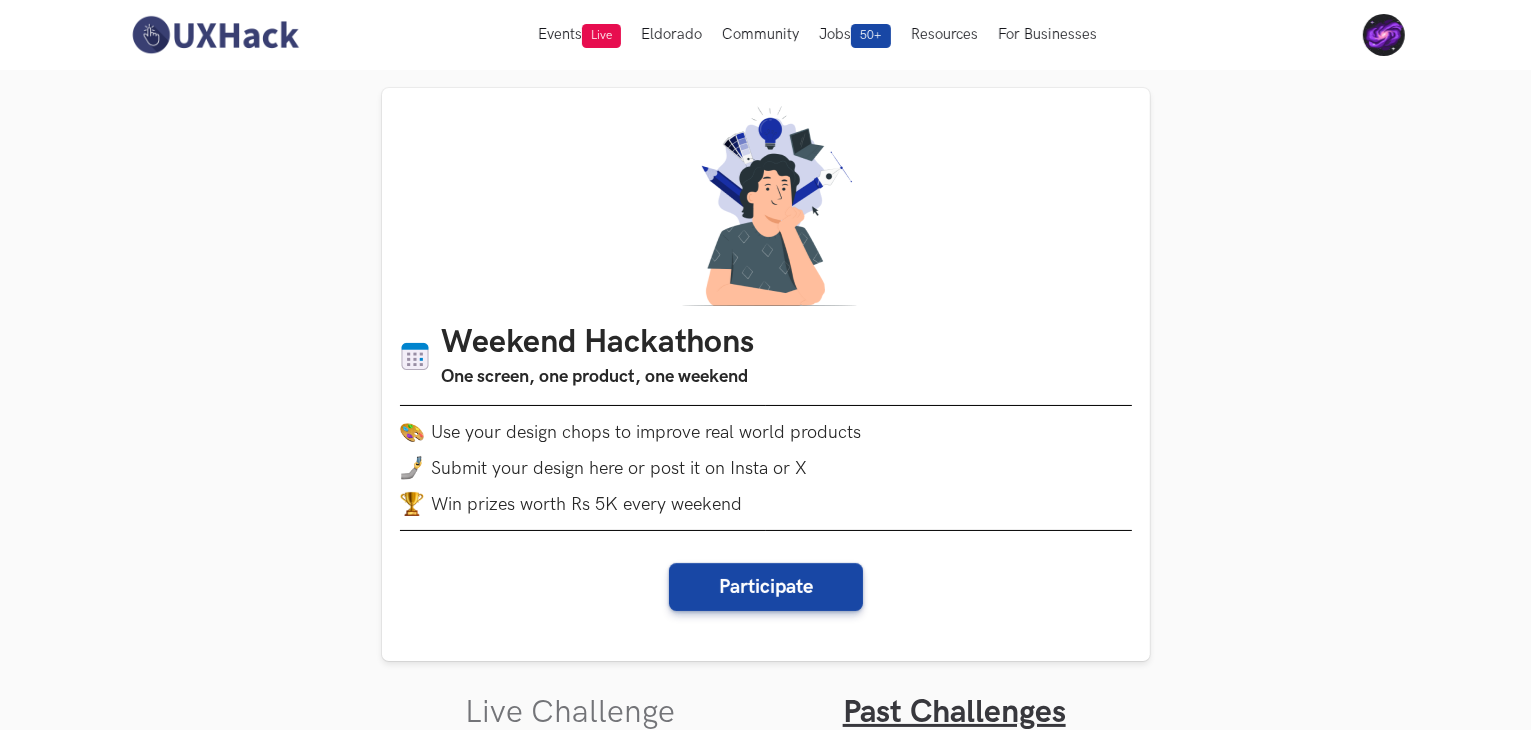 click on "Weekend Hackathons One screen, one product, one weekend Use your design chops to improve real world products Submit your design here or post it on Insta or X Win prizes worth Rs 5K every weekend Participate Live Challenge Past Challenges html-to-design LIVE Weekend Hackathon #78 html.to.design is a popular Chrome extension, that can convert any website into Figma frames. The screen shows the actual extension, which lets a user capture a page or a section, and converts it into a Figma frame. It also has some options like viewports and themes. Redesign this screen to make it intuitive for first-time users. You may add, remove or edit the features shown here. Also, improve the overall design quality of this screen. Note: Please do not use any annotations or explanations in your designs Deadline: Monday, 4th Aug, 10AM IST Upload Entry (Upto 5 MB. Allowed formats: .PNG,.JPEG)   Cancel   {n} selected %file%files% Progress value is  0% Remove File Progress value is  100% Remove File Pro tip:  Get  html-to-design's" at bounding box center (765, 3118) 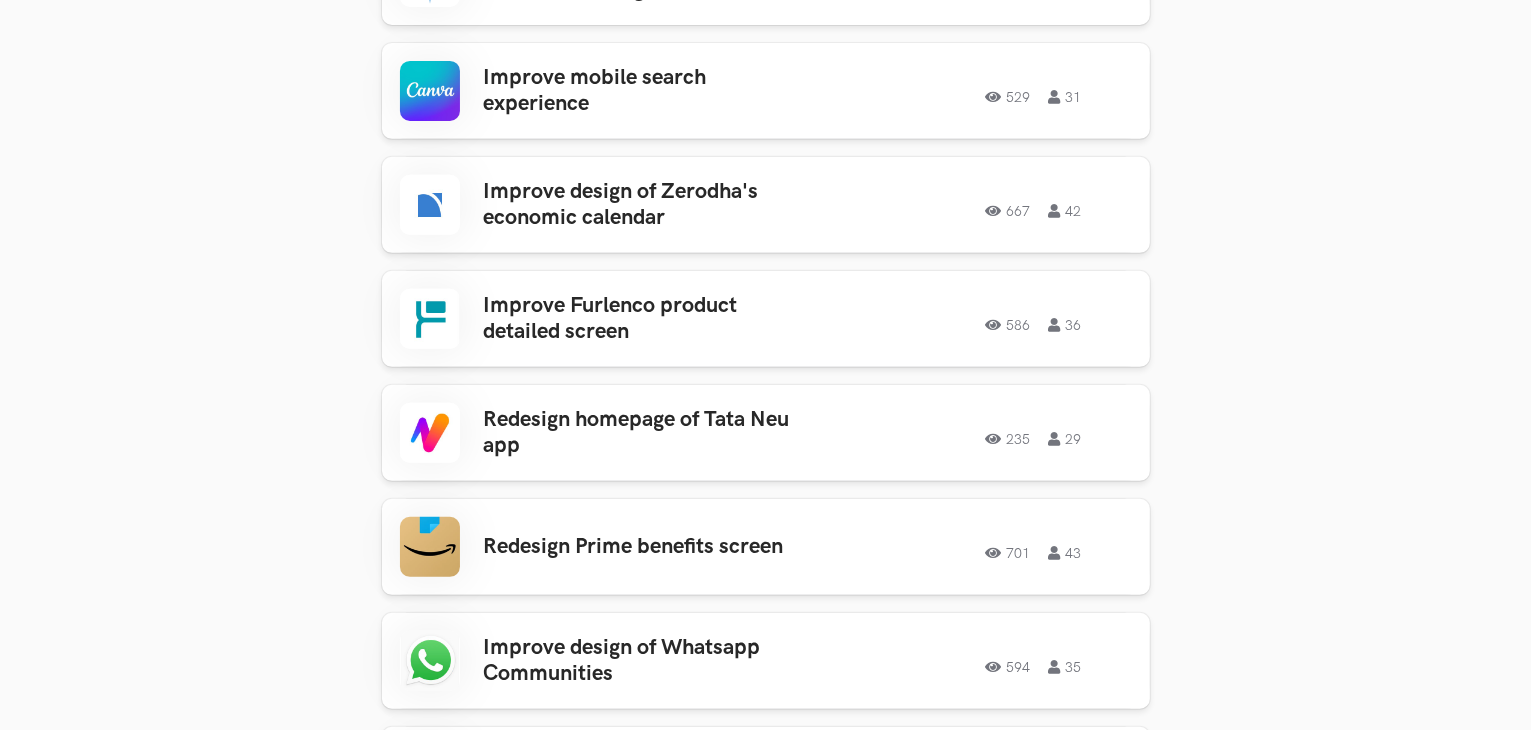scroll, scrollTop: 964, scrollLeft: 0, axis: vertical 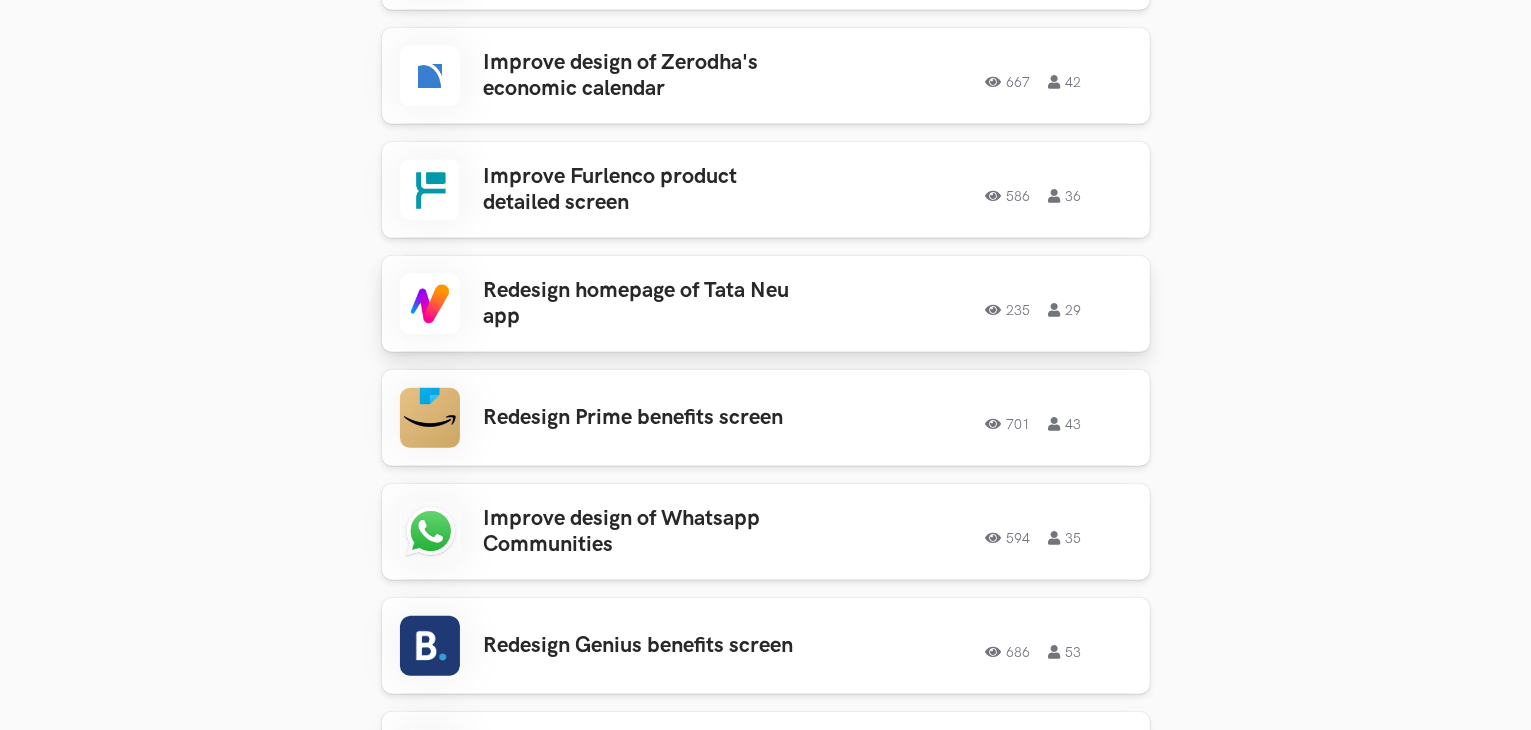 click on "Redesign homepage of Tata Neu app" at bounding box center [640, 304] 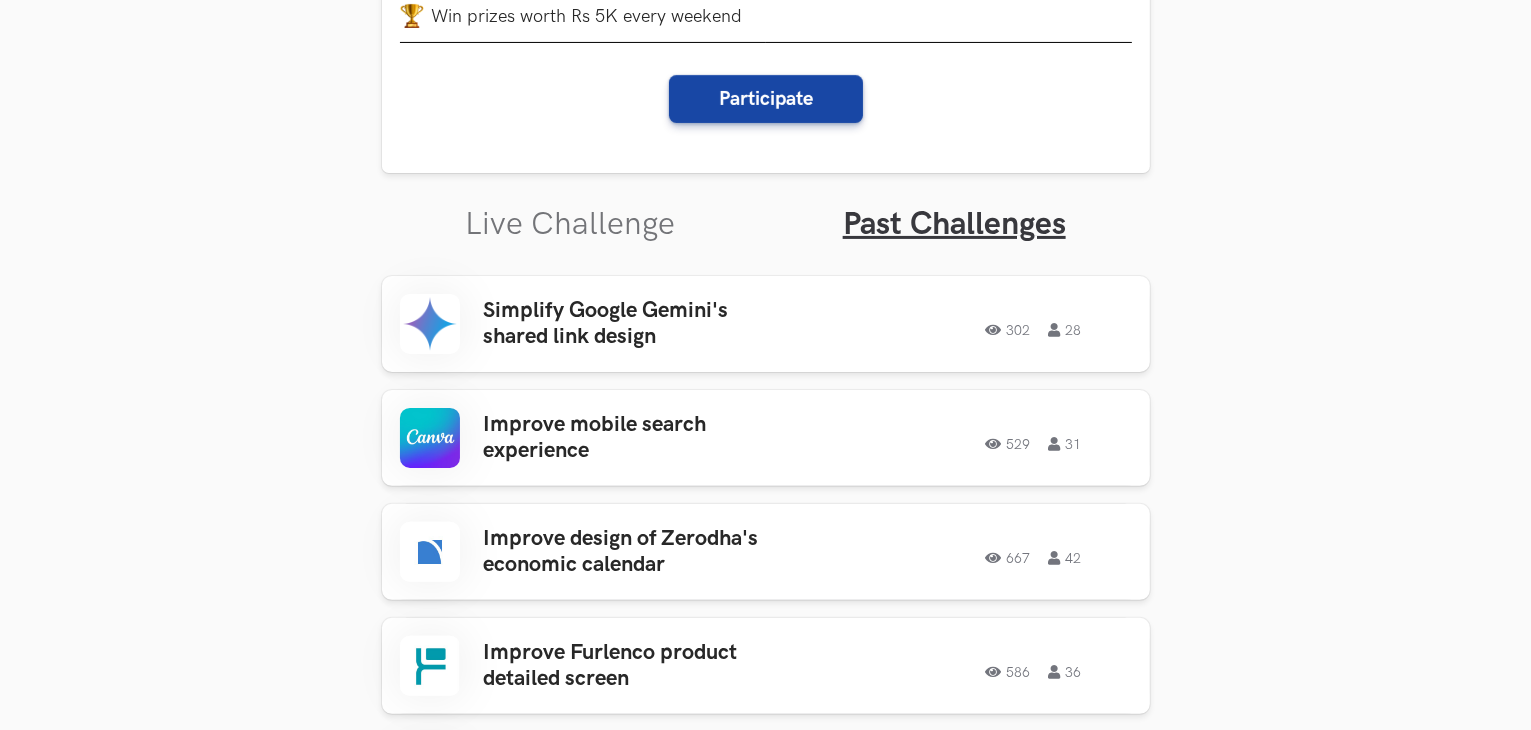 scroll, scrollTop: 494, scrollLeft: 0, axis: vertical 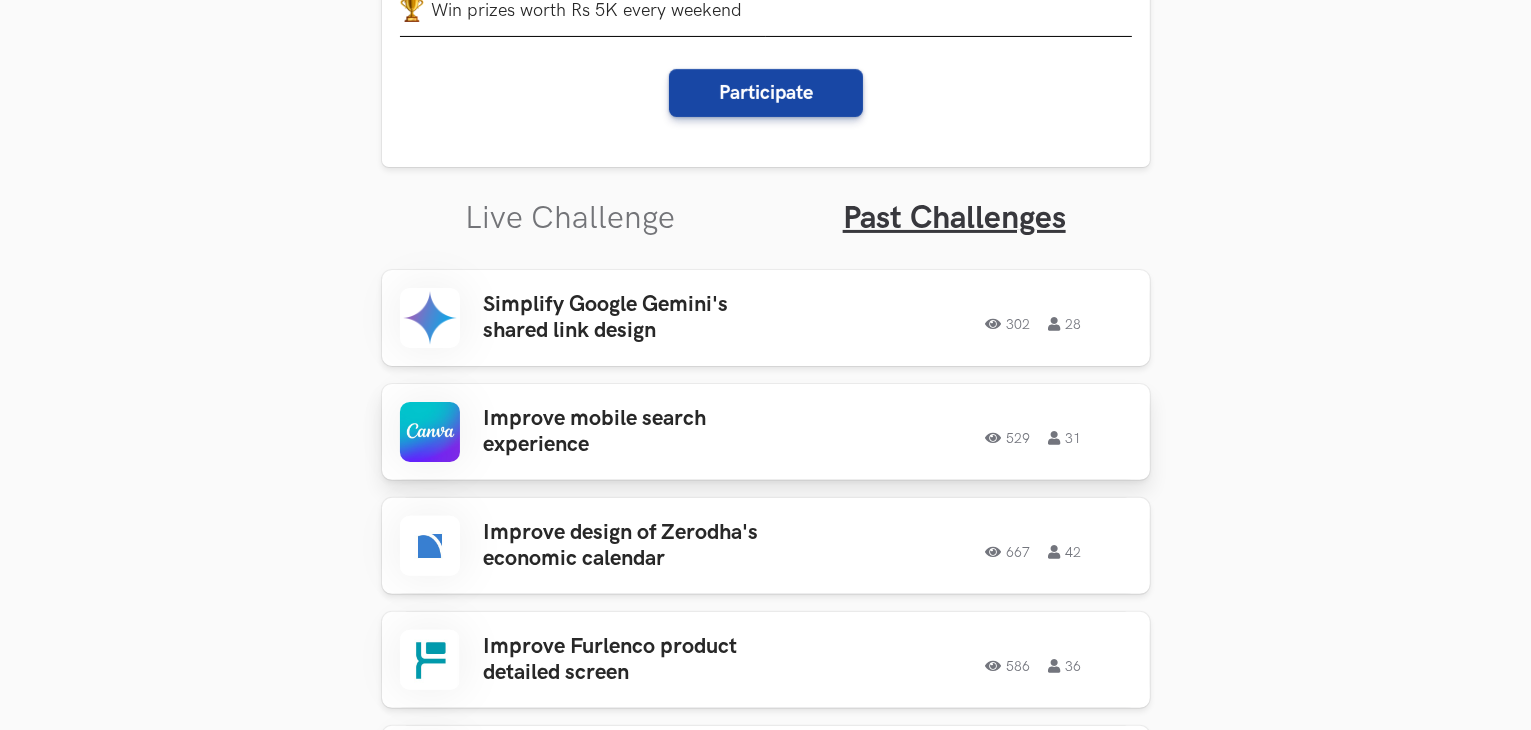 click on "Improve mobile search experience" at bounding box center [640, 432] 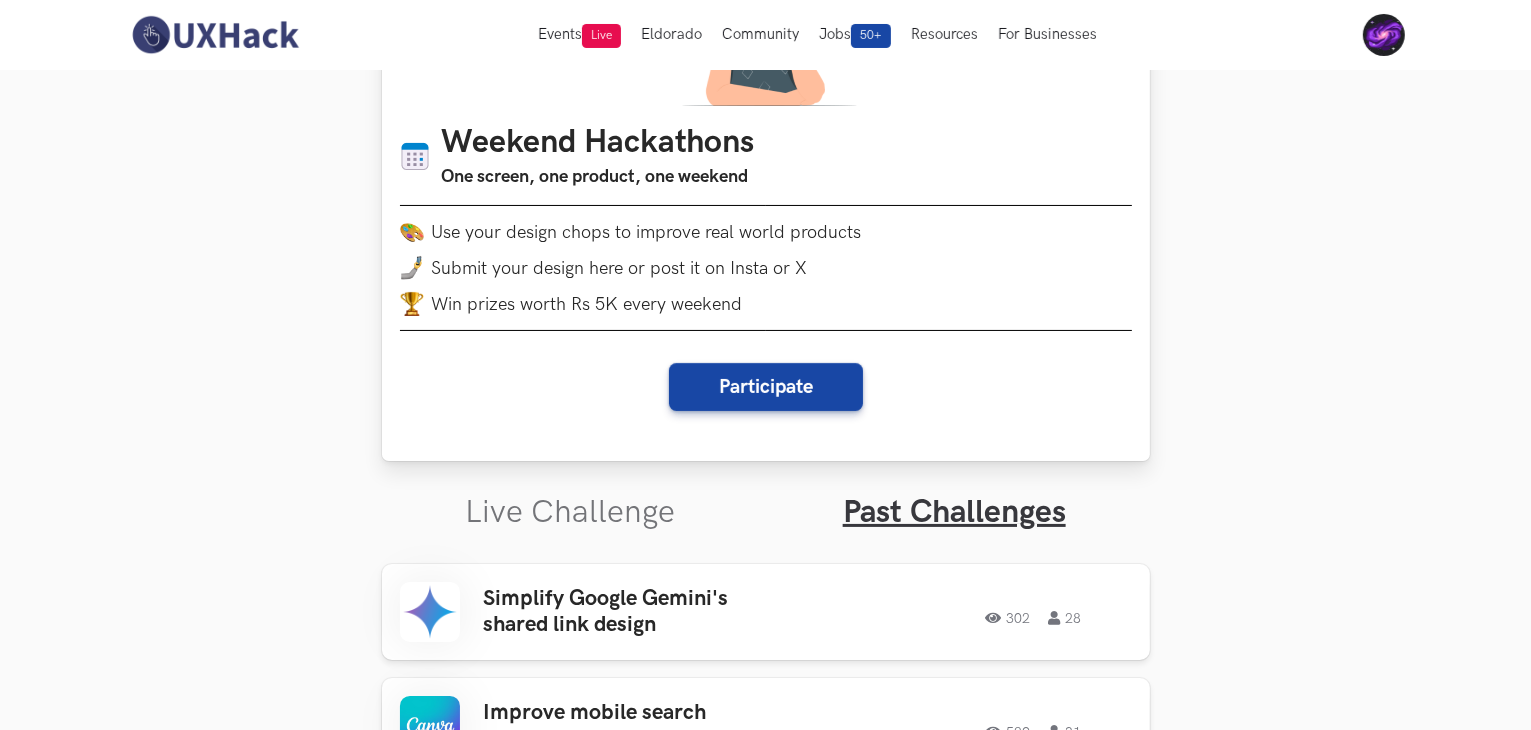 scroll, scrollTop: 198, scrollLeft: 0, axis: vertical 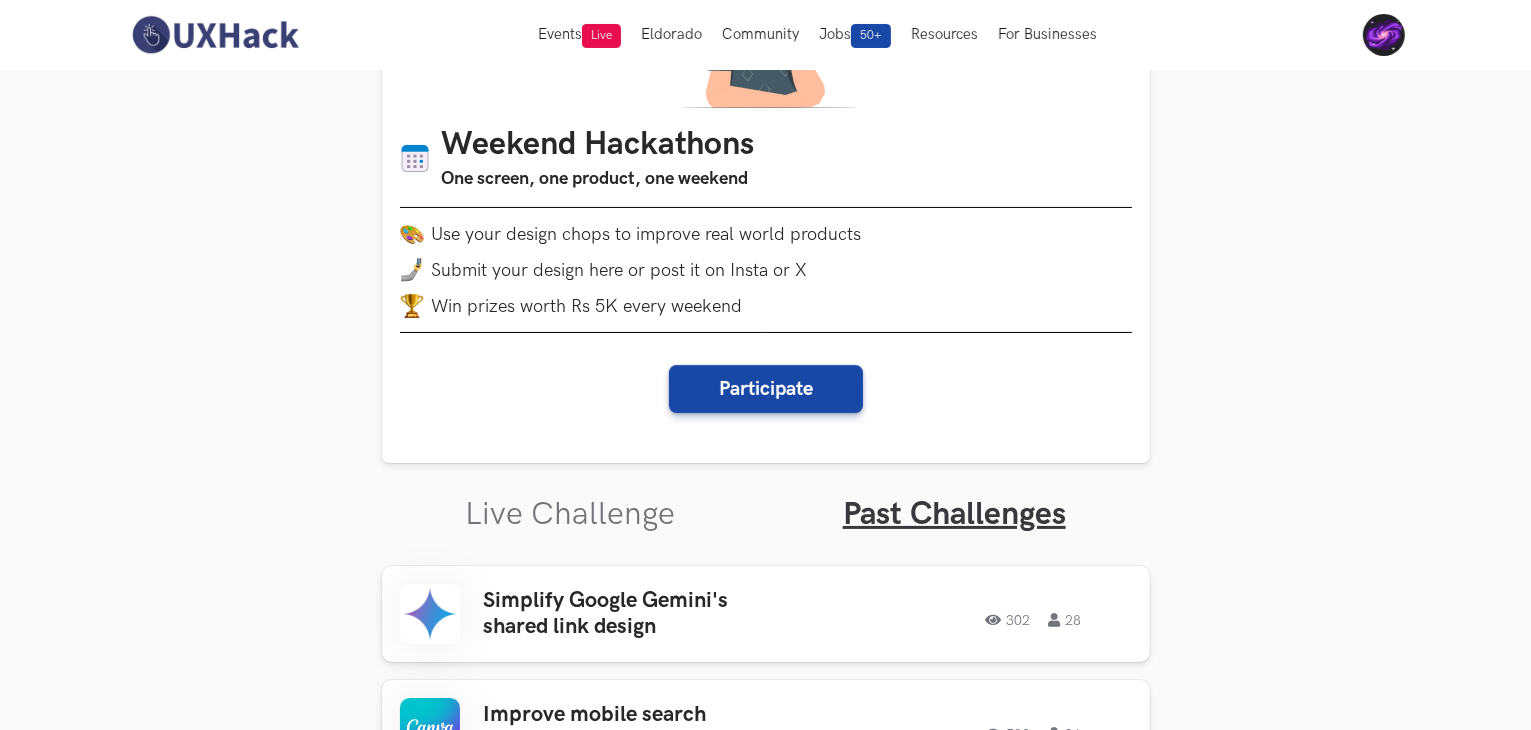 click on "Simplify Google Gemini's shared link design  302  28  302  28 Improve mobile search experience  529  31  529  31 Improve design of Zerodha's economic calendar  667  42  667  42 Improve Furlenco product detailed screen  586  36  586  36 Redesign homepage of Tata Neu app  235  29  235  29
Redesign Prime benefits screen
701
43
701
43
Improve design of Whatsapp Communities
594
35
594
35
Redesign Genius benefits screen
686
53
686
53" at bounding box center (766, 2837) 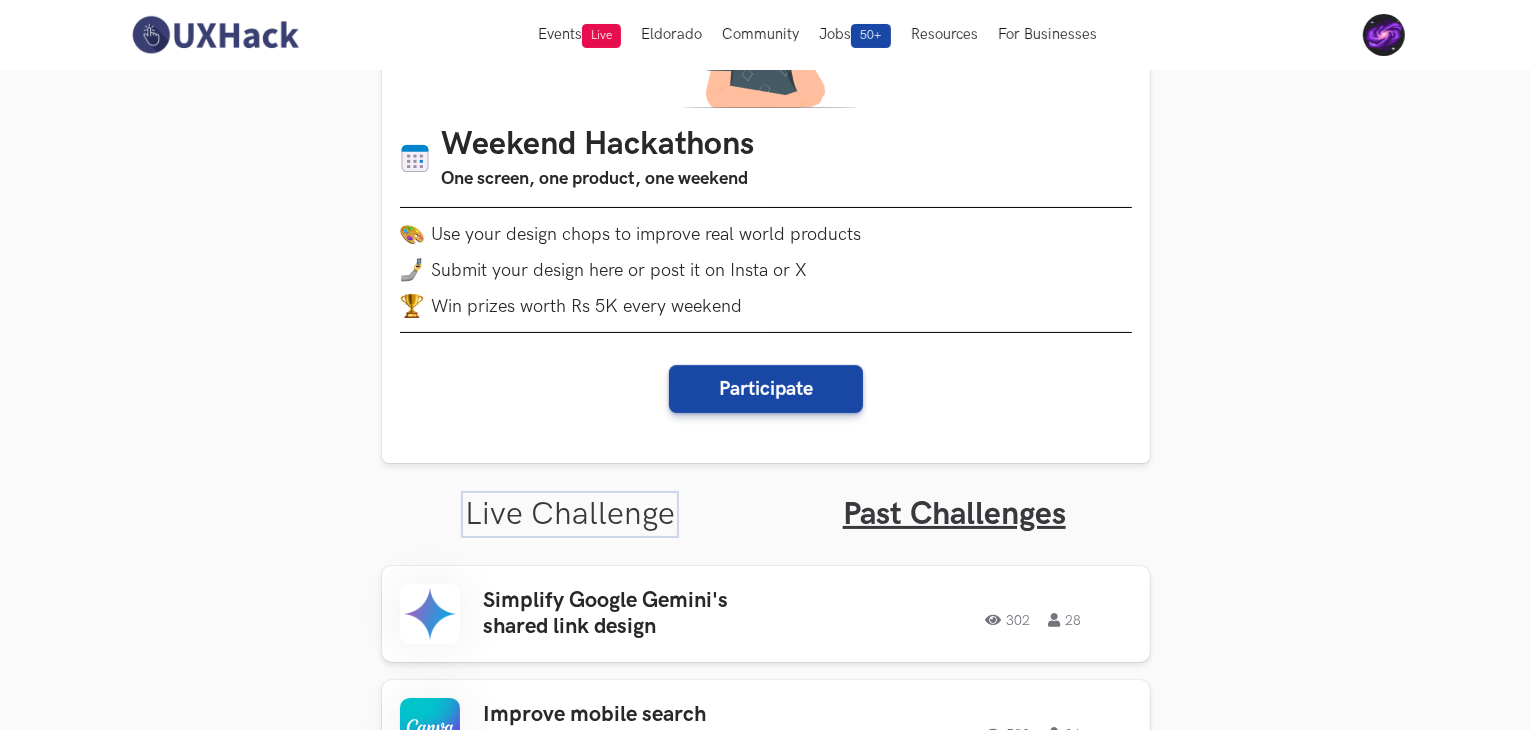click on "Live Challenge" 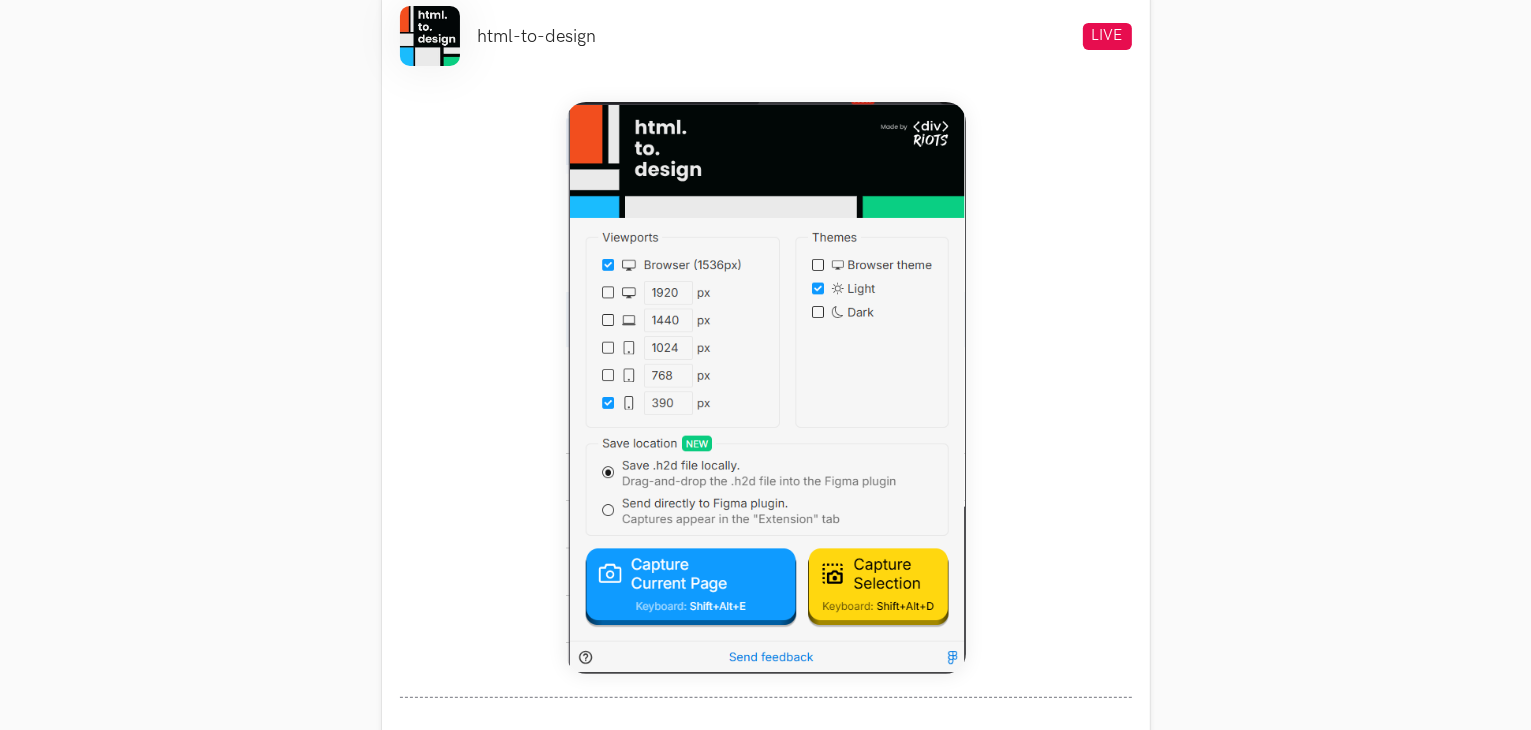 scroll, scrollTop: 812, scrollLeft: 0, axis: vertical 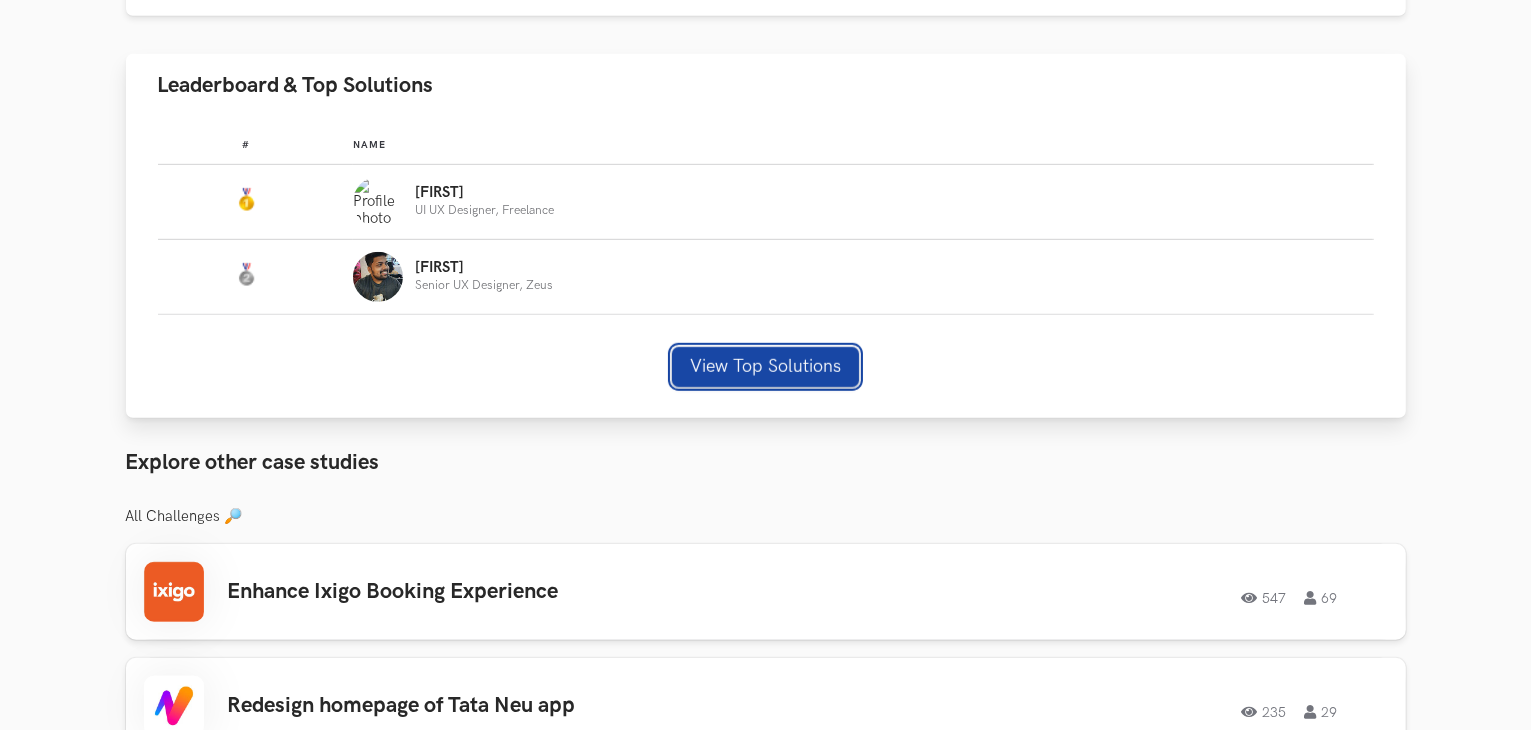 click on "View Top Solutions" at bounding box center (765, 367) 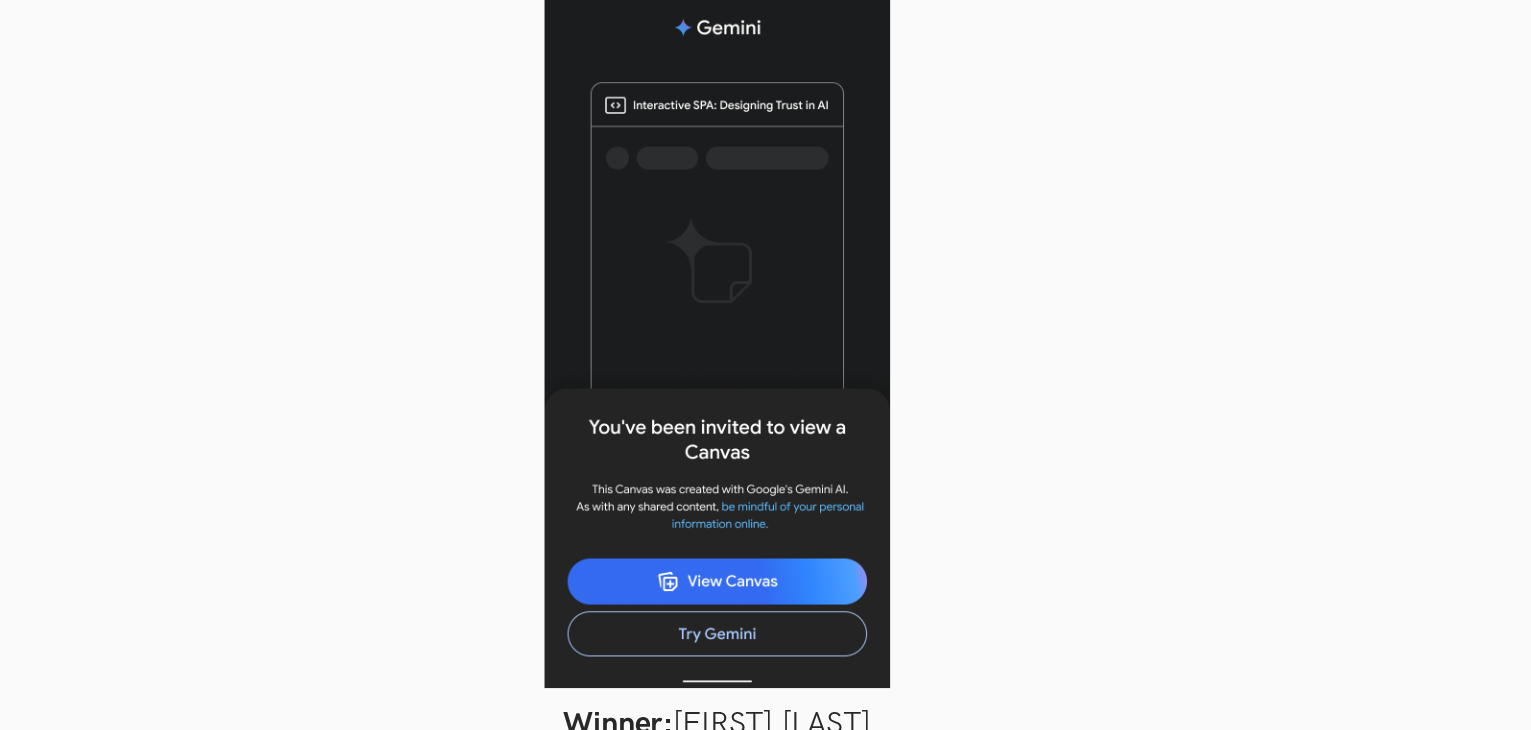 scroll, scrollTop: 1128, scrollLeft: 0, axis: vertical 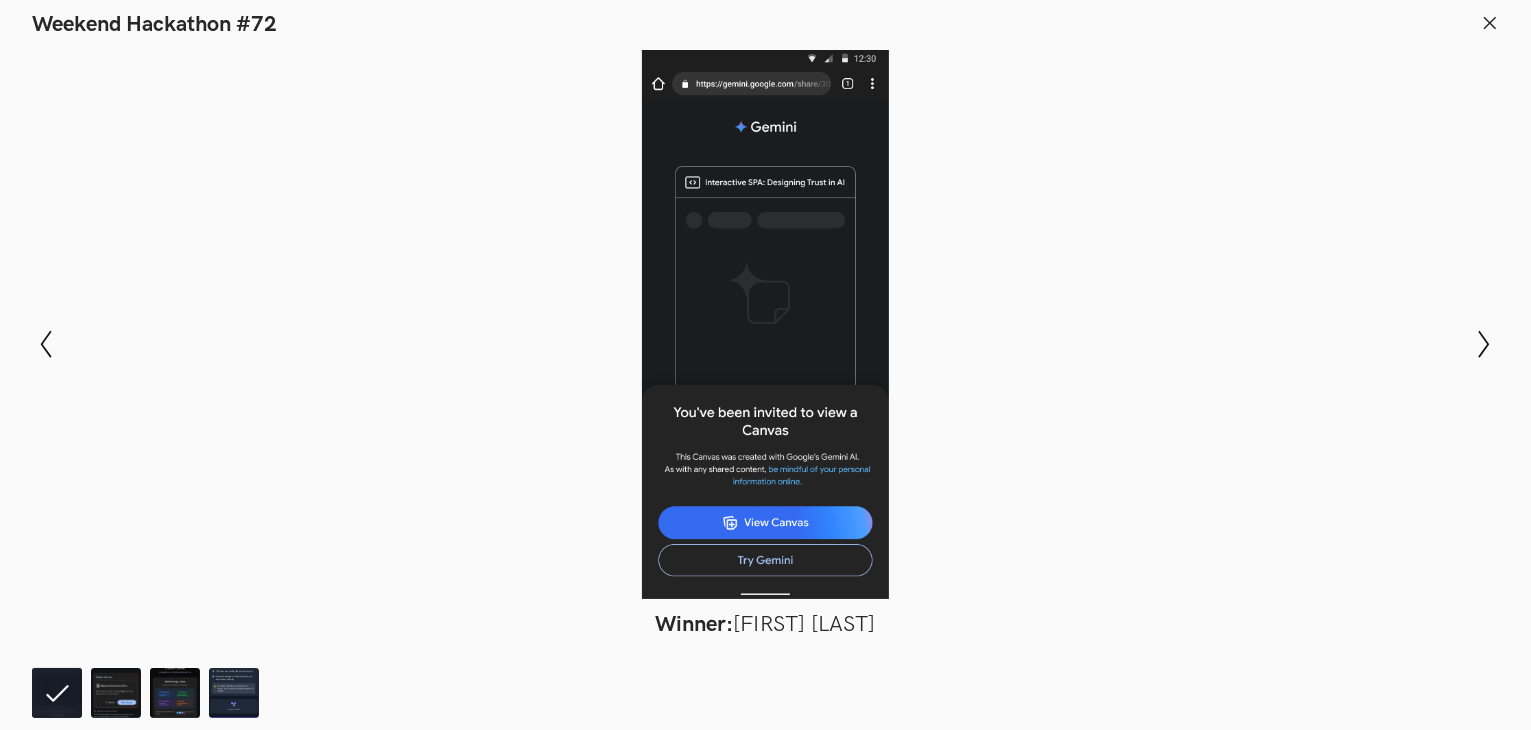 type 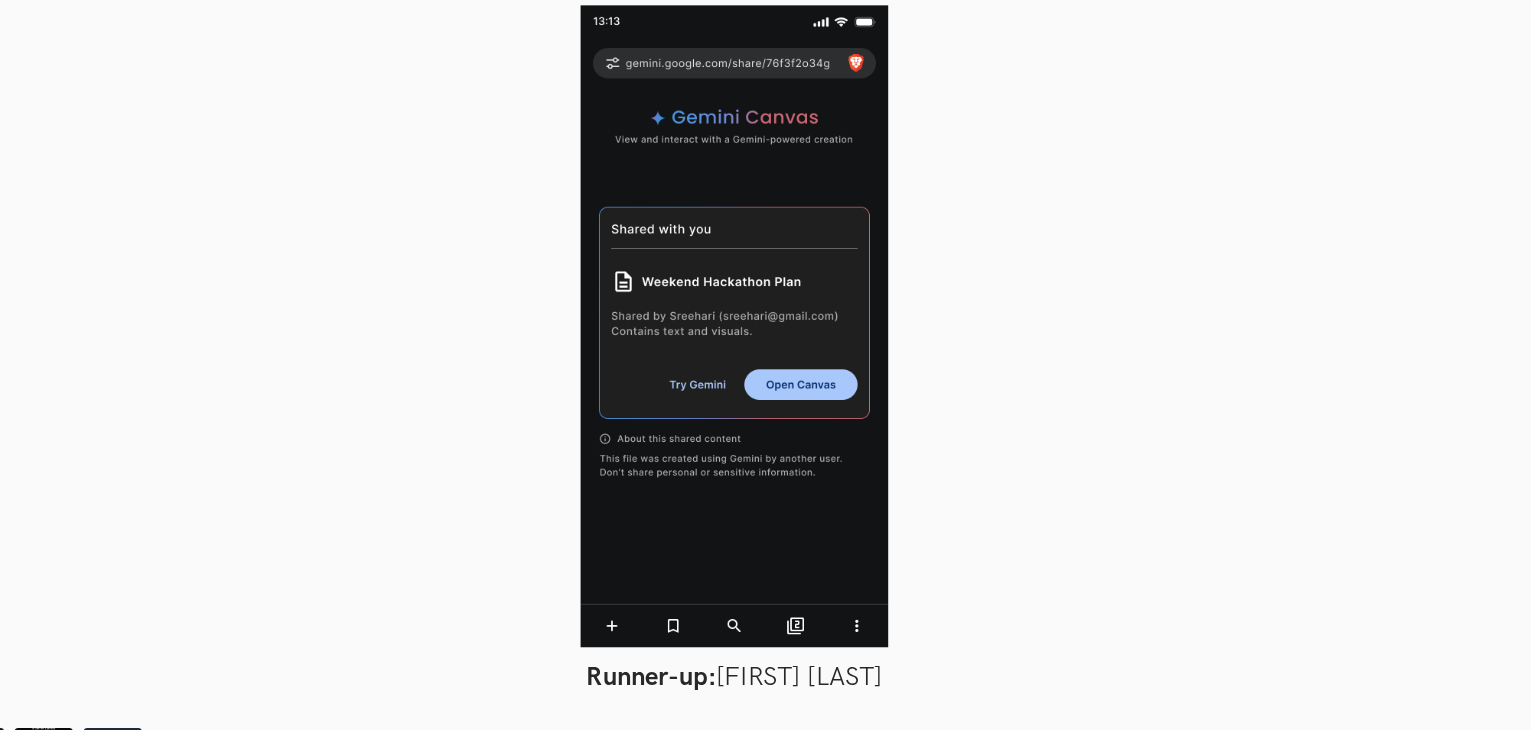 scroll, scrollTop: 1252, scrollLeft: 0, axis: vertical 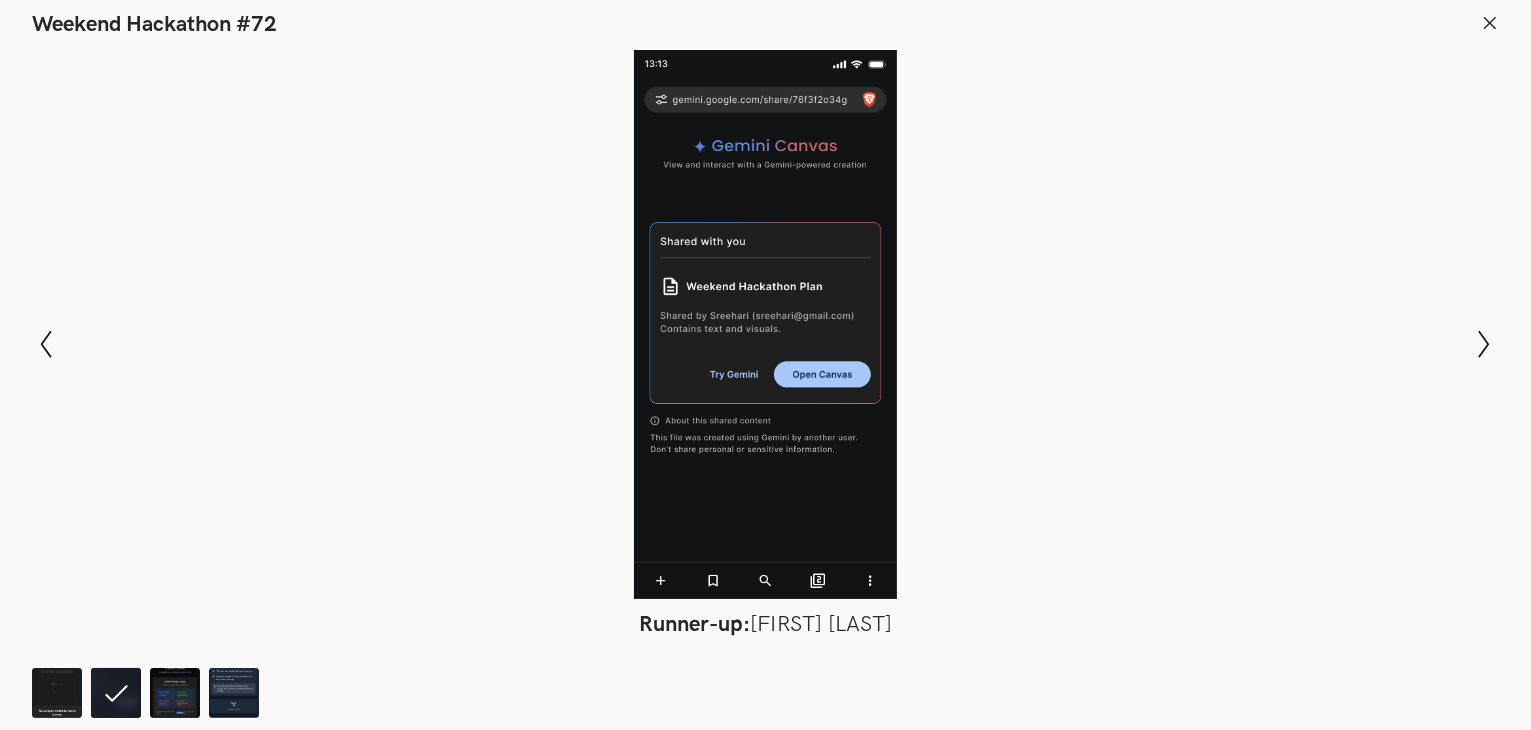 click 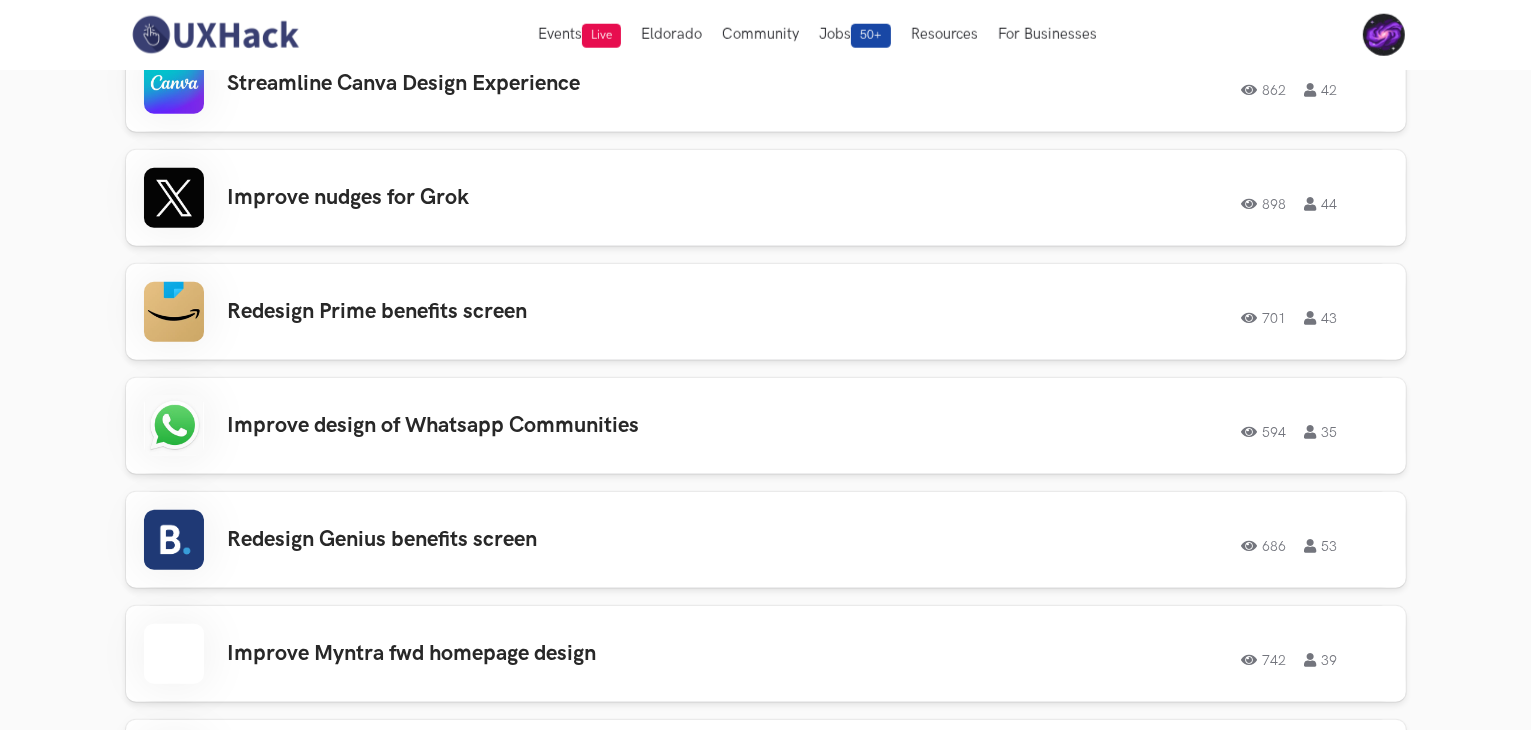 scroll, scrollTop: 1979, scrollLeft: 0, axis: vertical 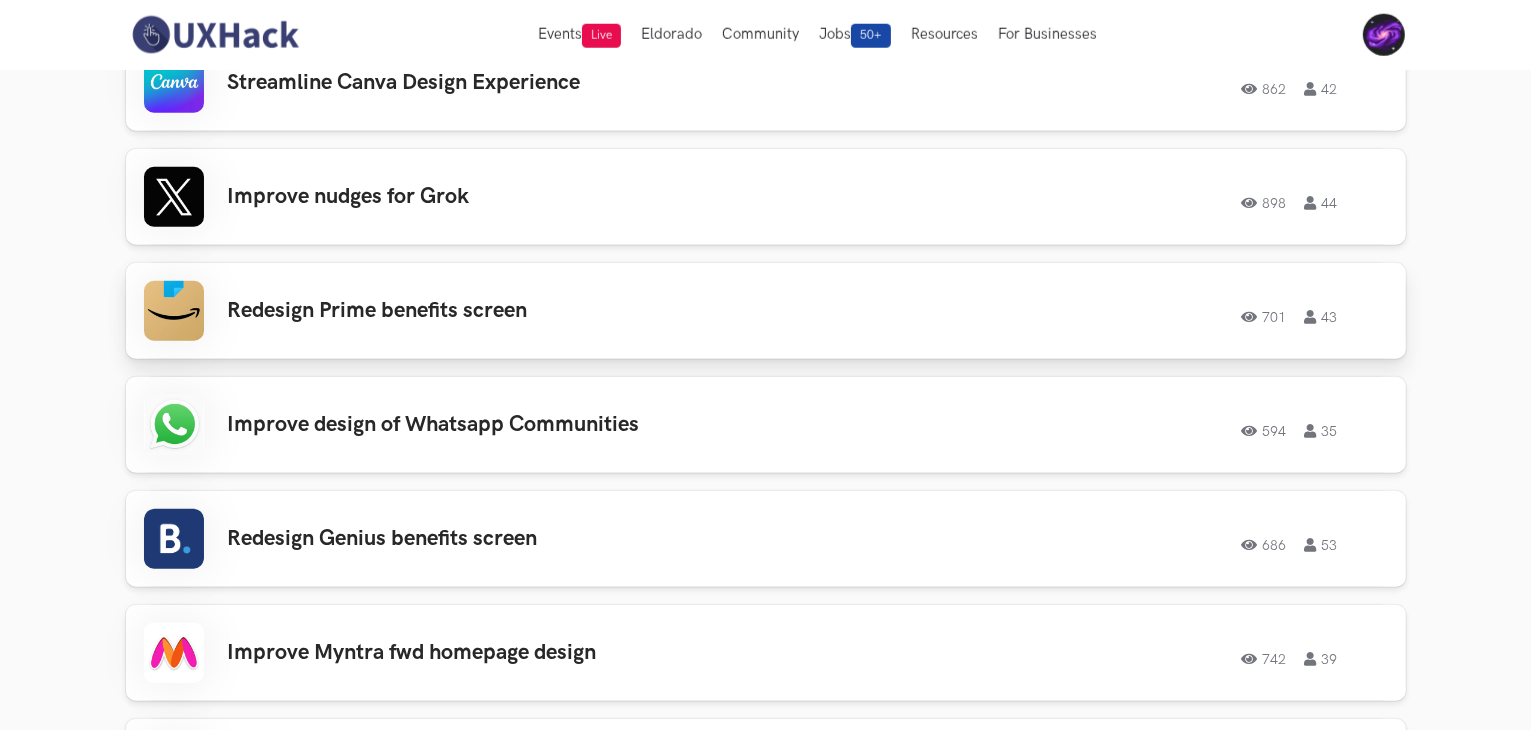 click on "Redesign Prime benefits screen" at bounding box center (512, 311) 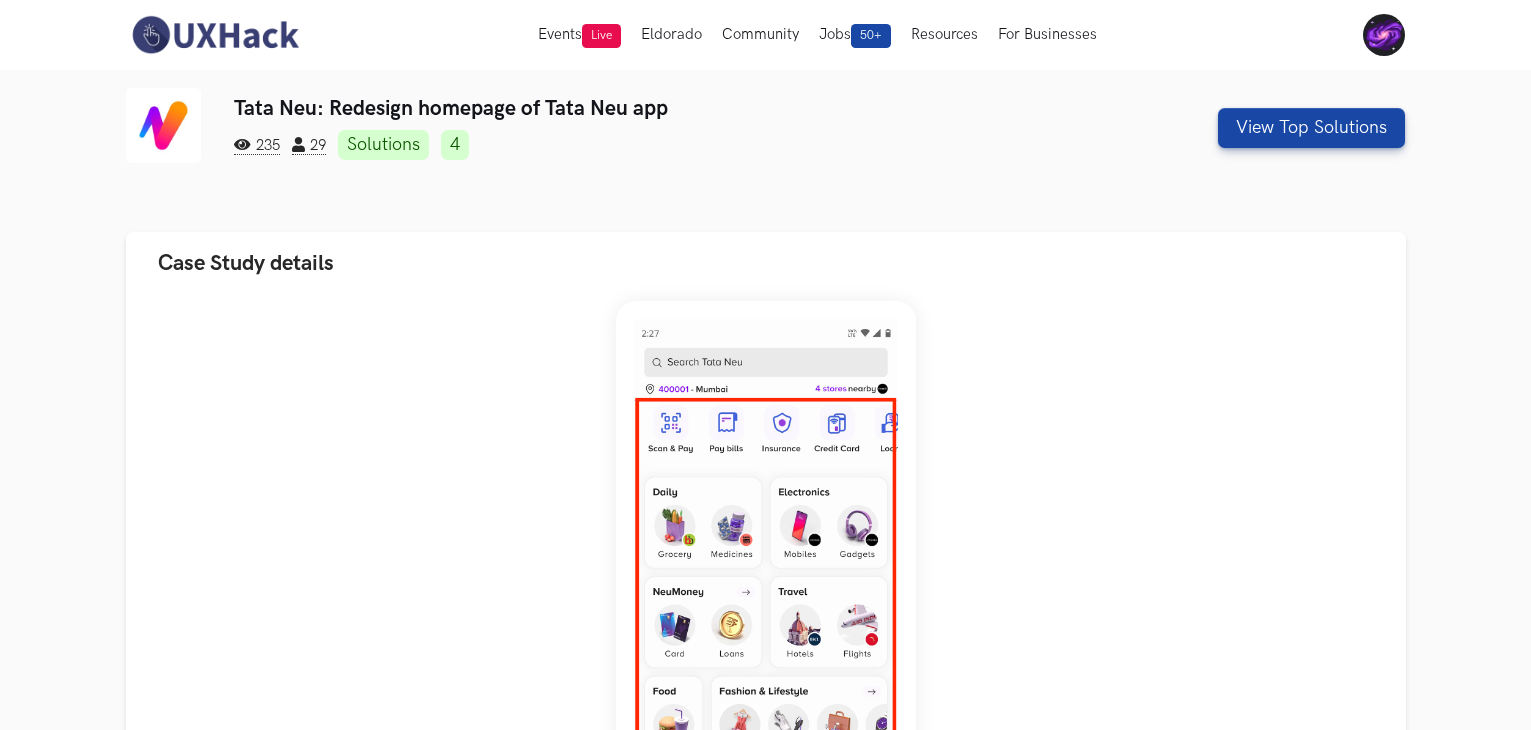 scroll, scrollTop: 212, scrollLeft: 0, axis: vertical 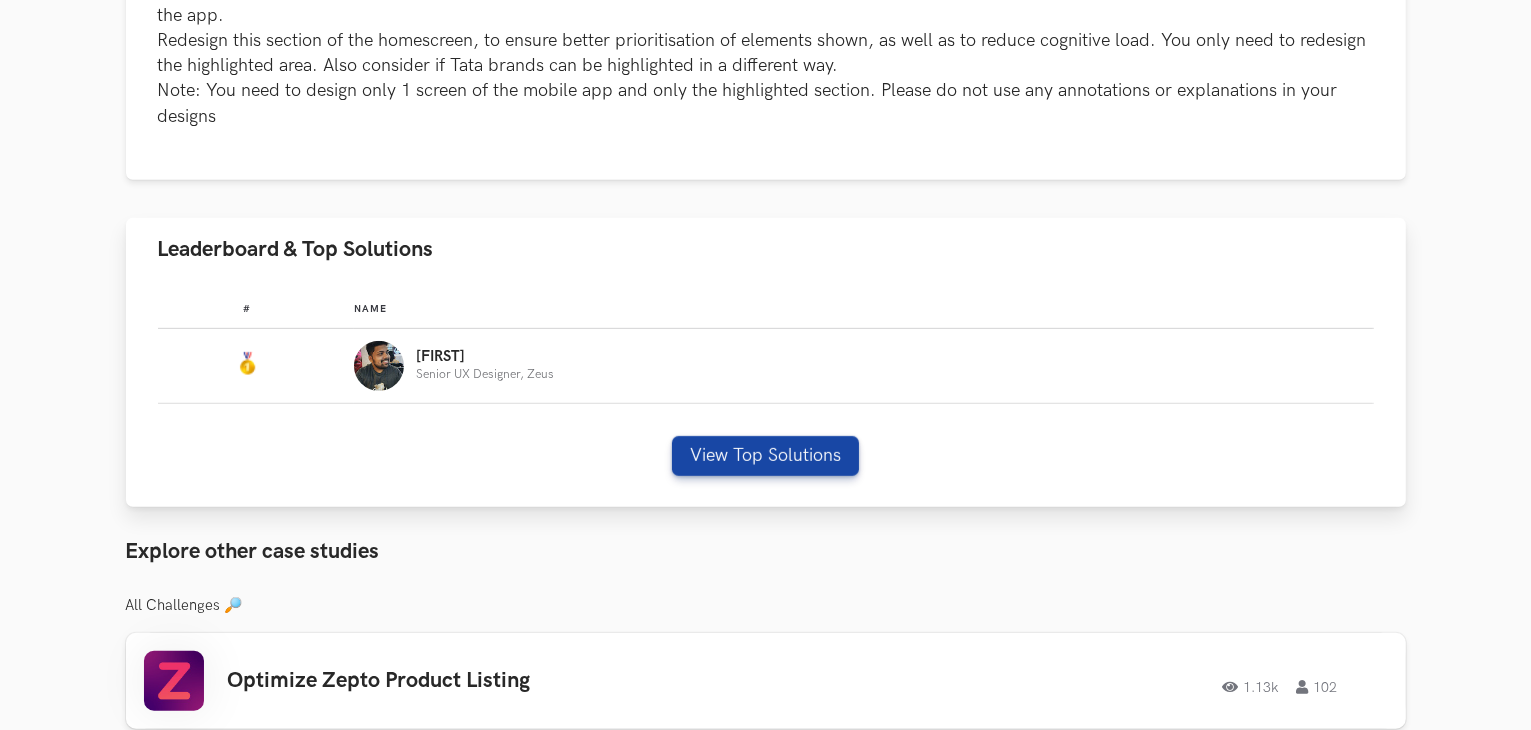 click at bounding box center (379, 366) 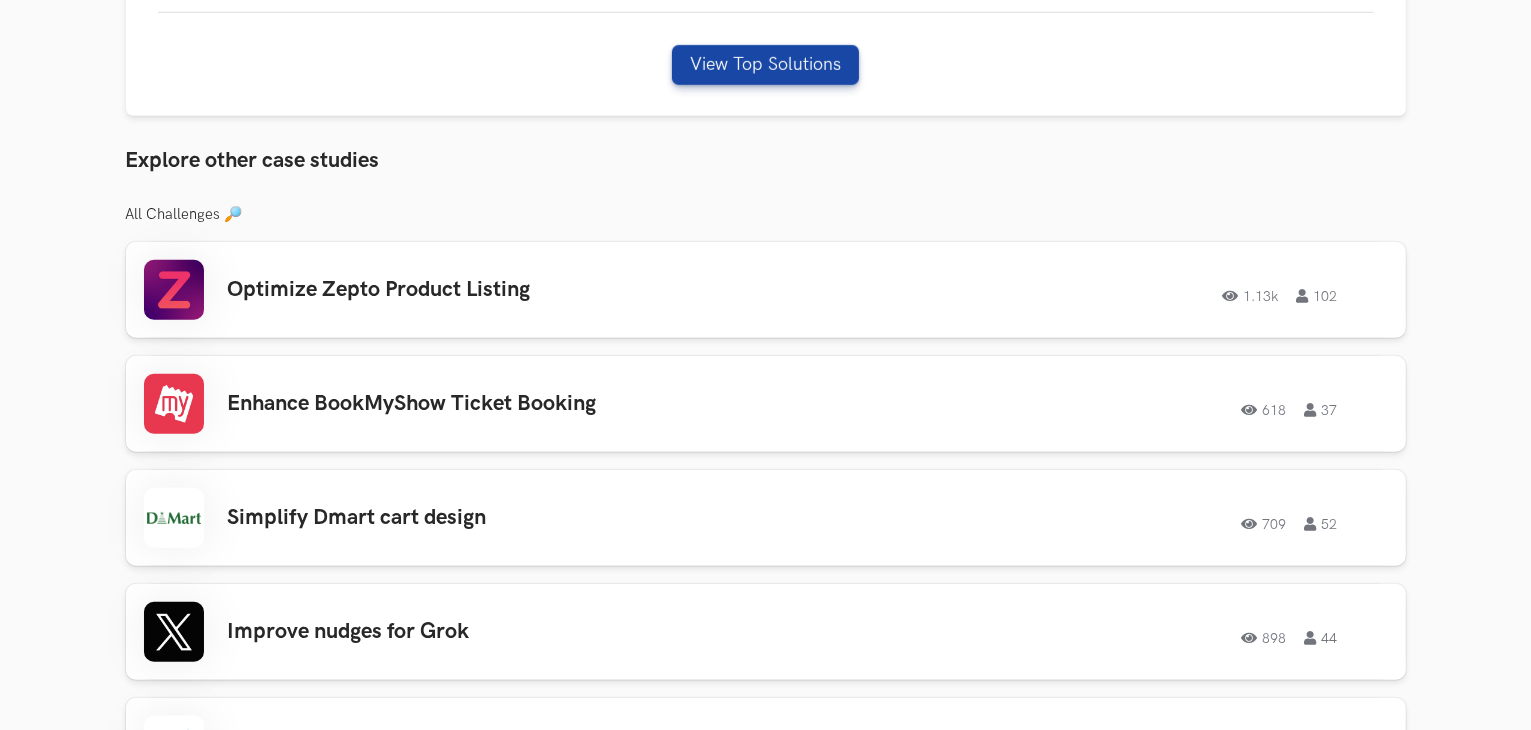 scroll, scrollTop: 1358, scrollLeft: 0, axis: vertical 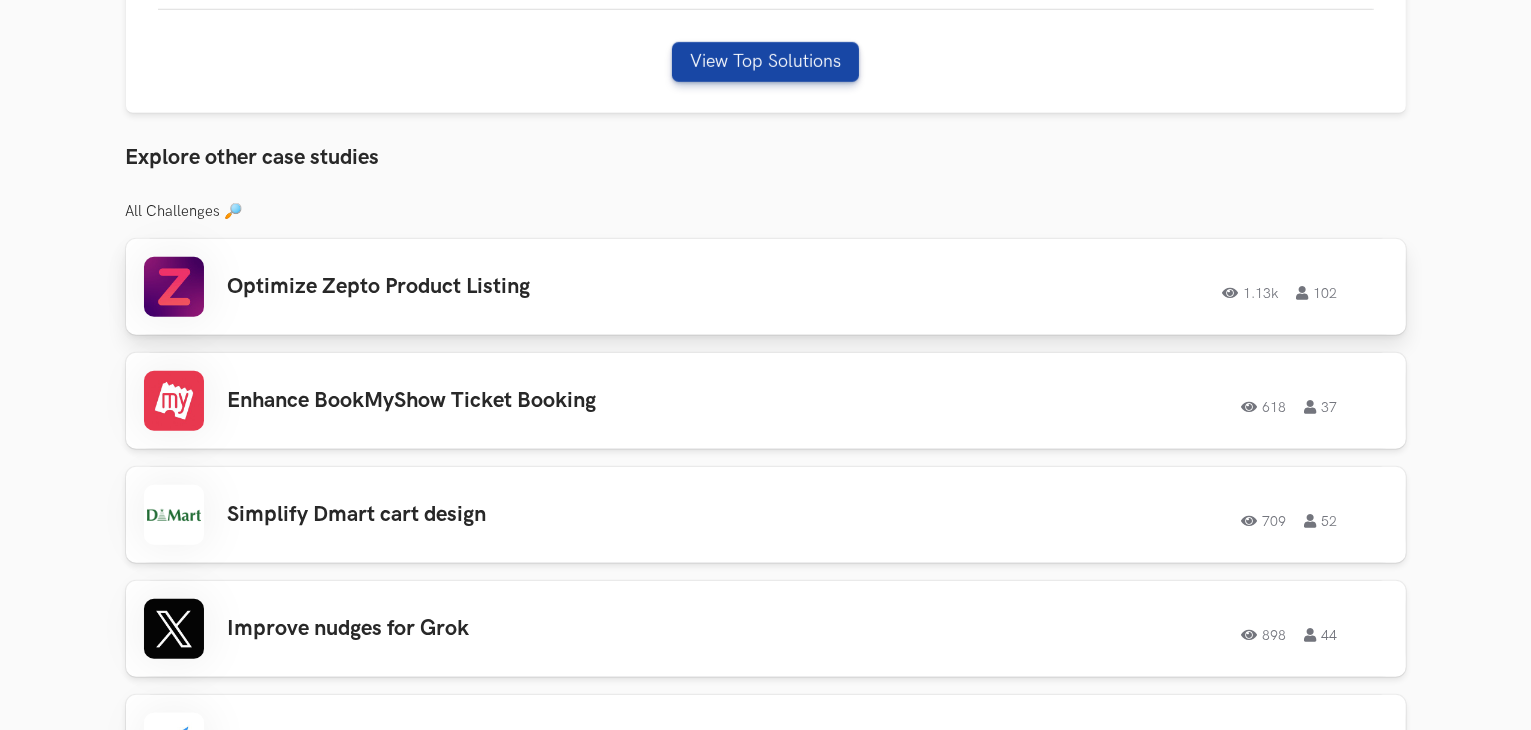 click on "Optimize Zepto Product Listing" at bounding box center (512, 287) 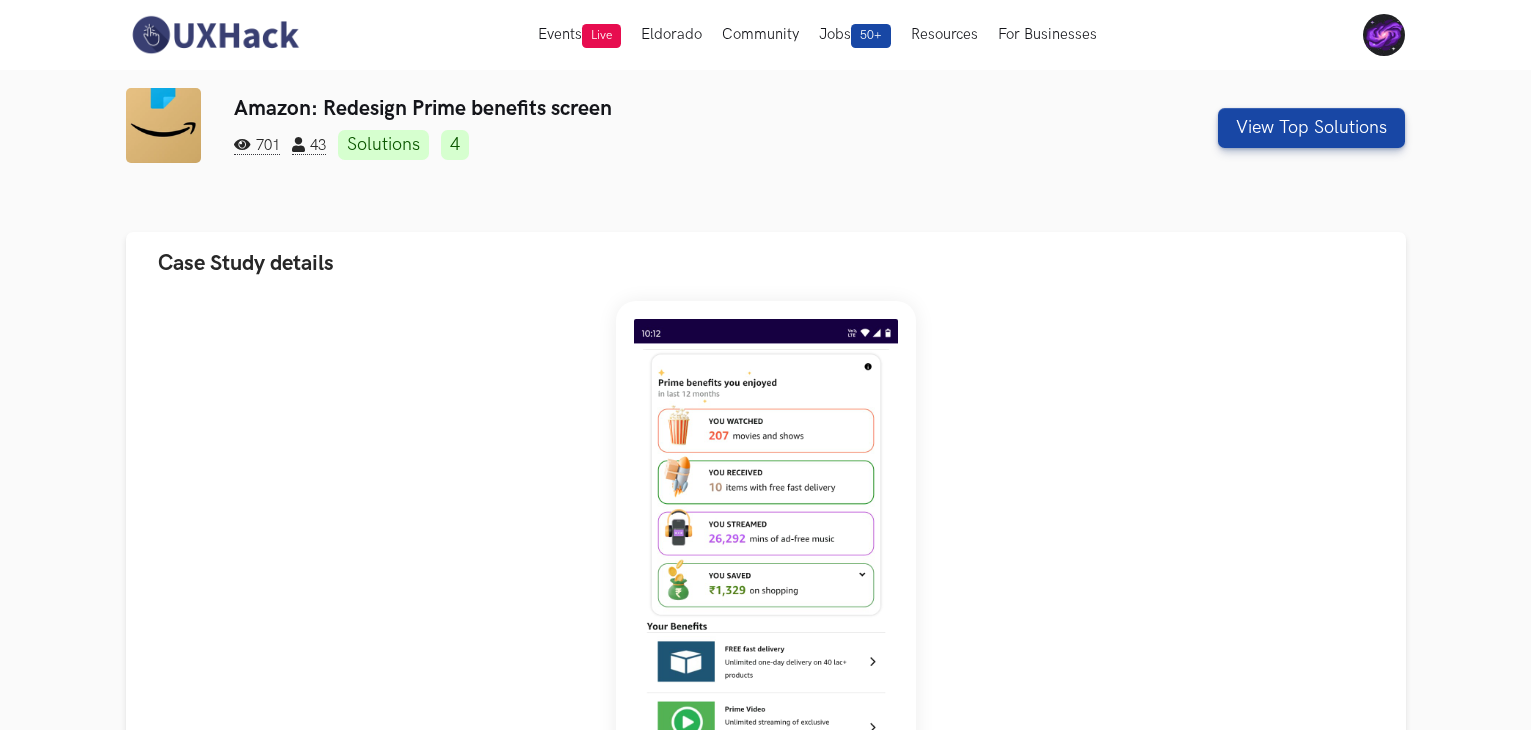 scroll, scrollTop: 0, scrollLeft: 0, axis: both 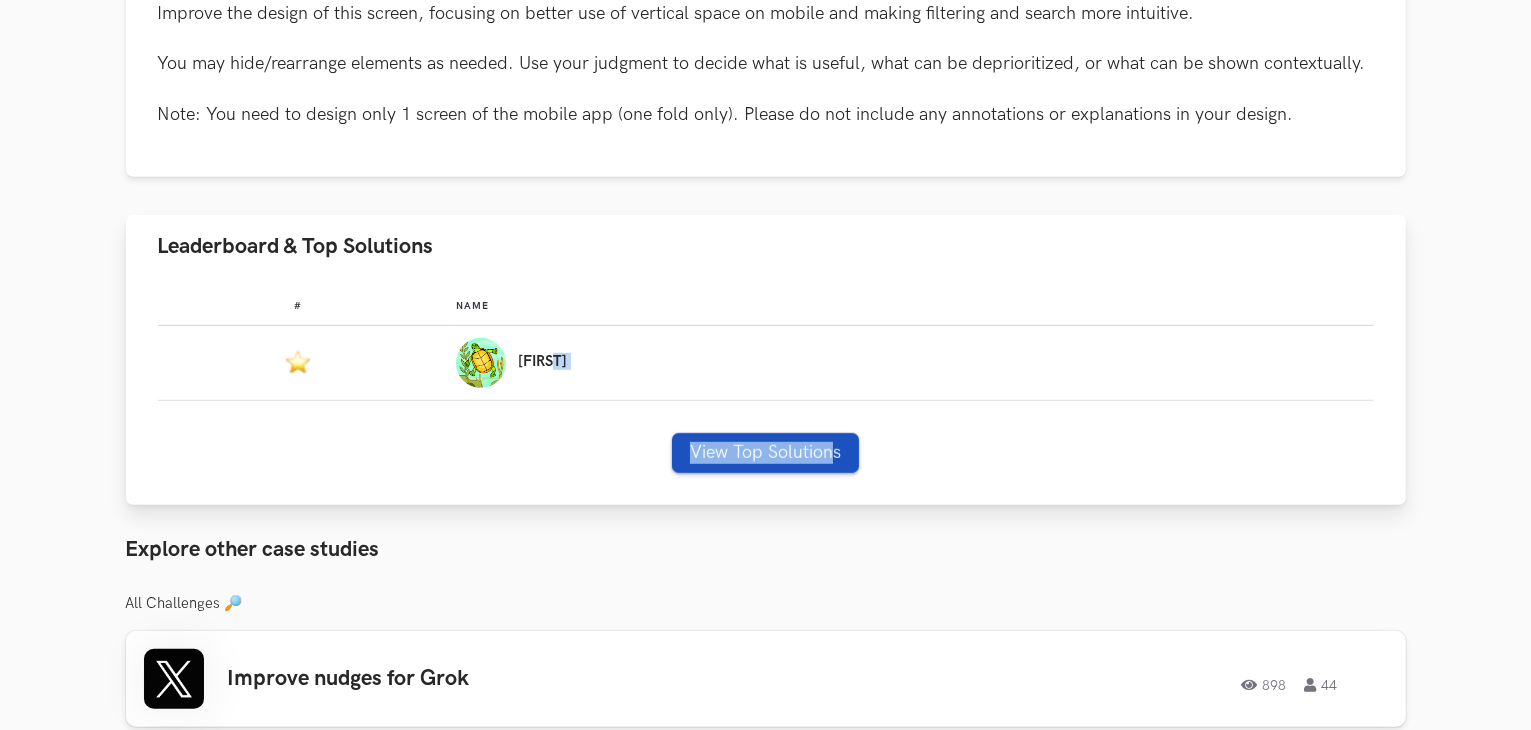 drag, startPoint x: 574, startPoint y: 365, endPoint x: 832, endPoint y: 456, distance: 273.57816 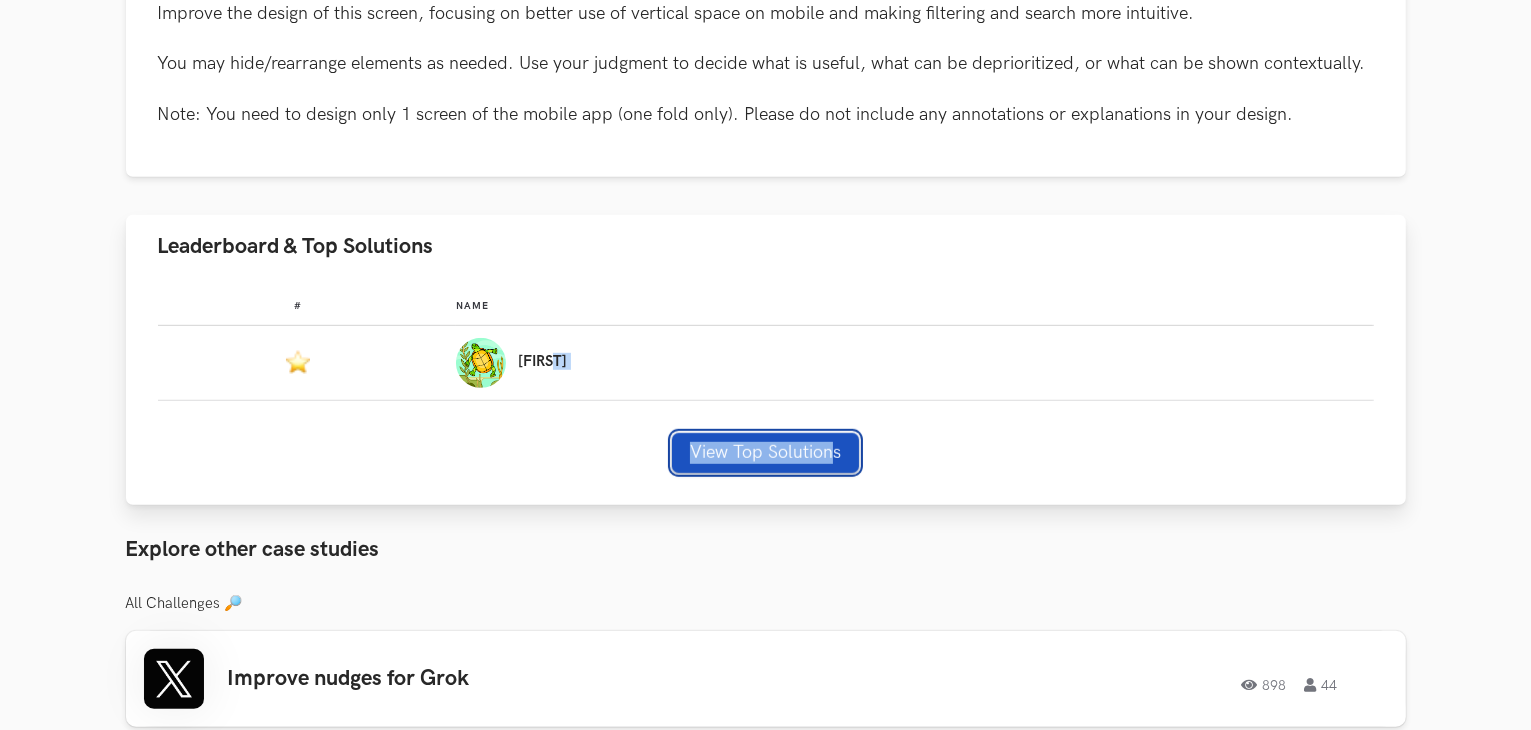 click on "View Top Solutions" at bounding box center [765, 453] 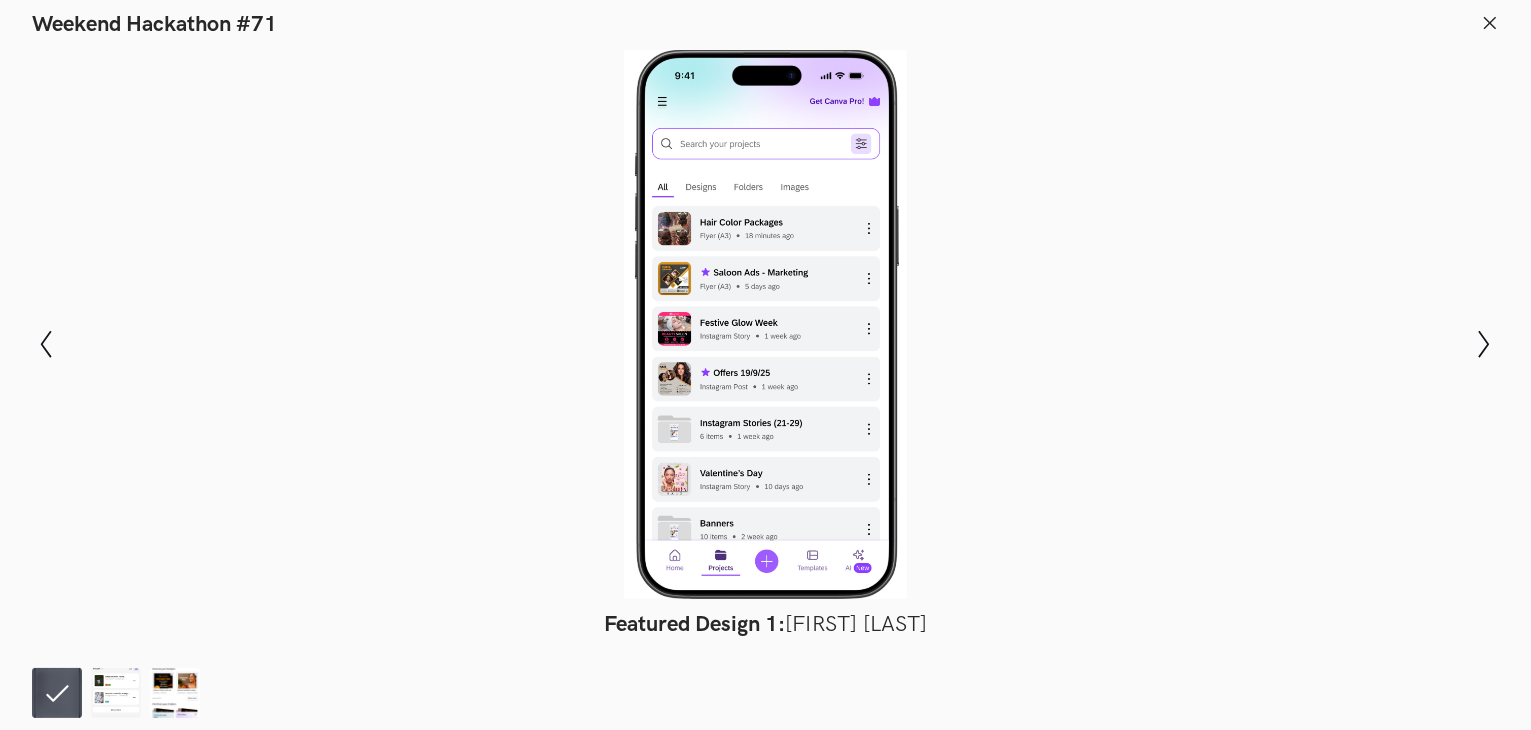 scroll, scrollTop: 1443, scrollLeft: 0, axis: vertical 